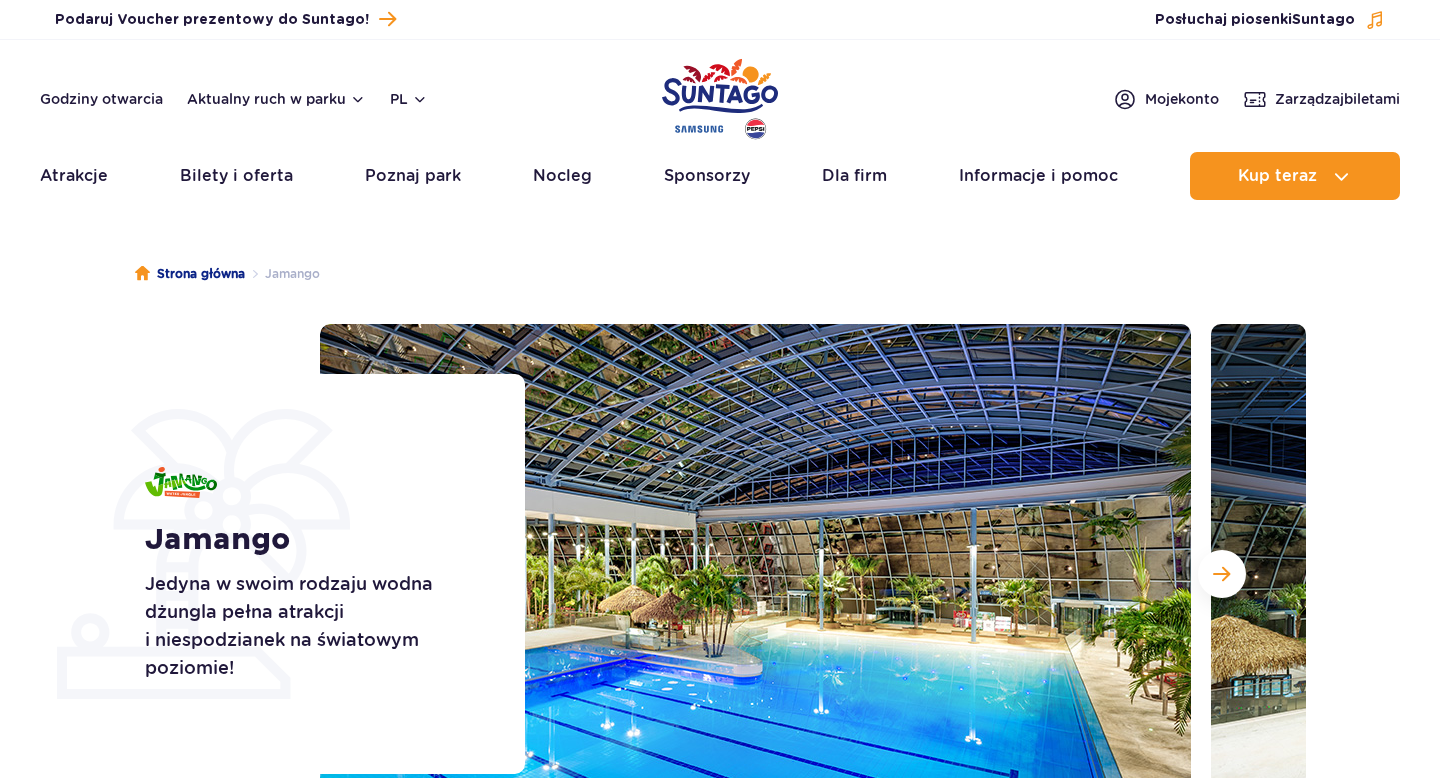 scroll, scrollTop: 0, scrollLeft: 0, axis: both 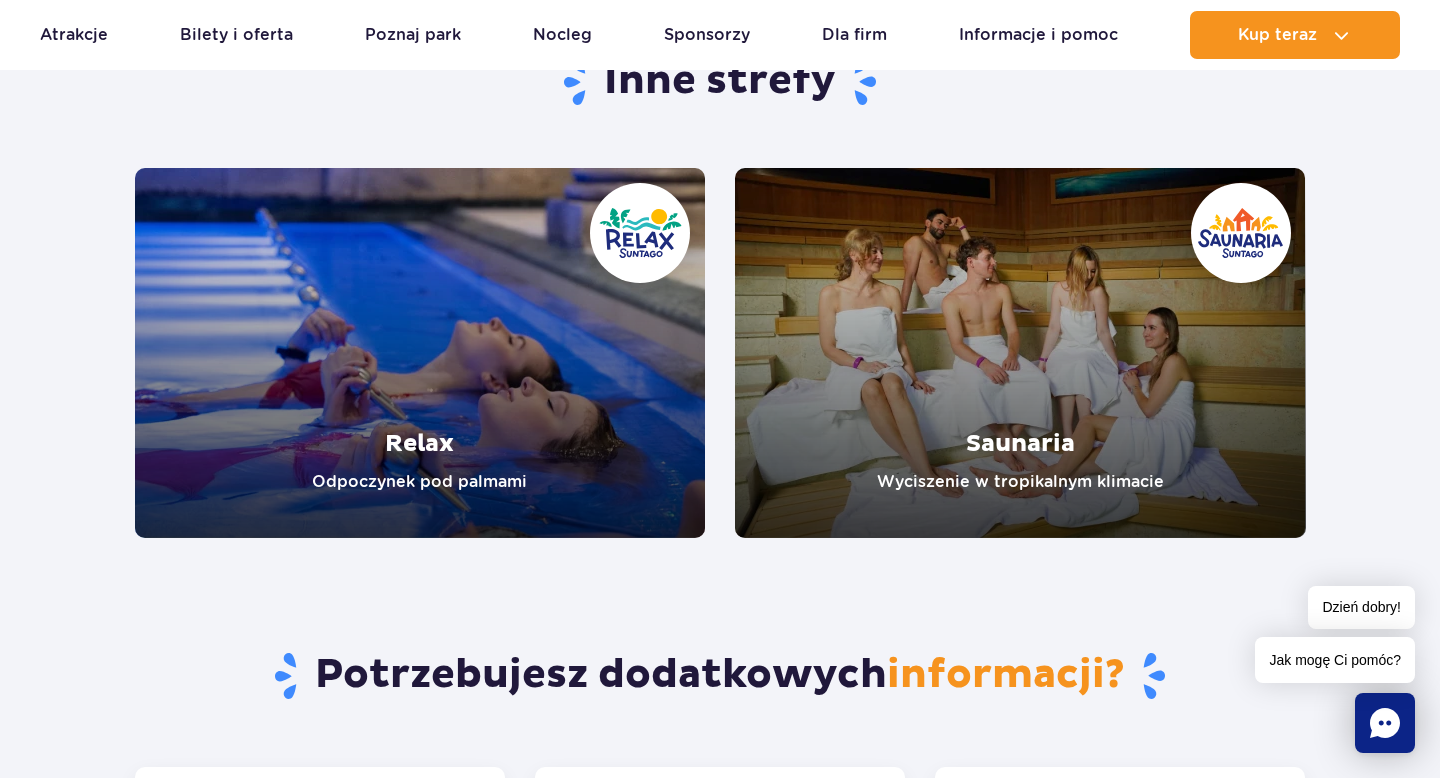 click at bounding box center [420, 353] 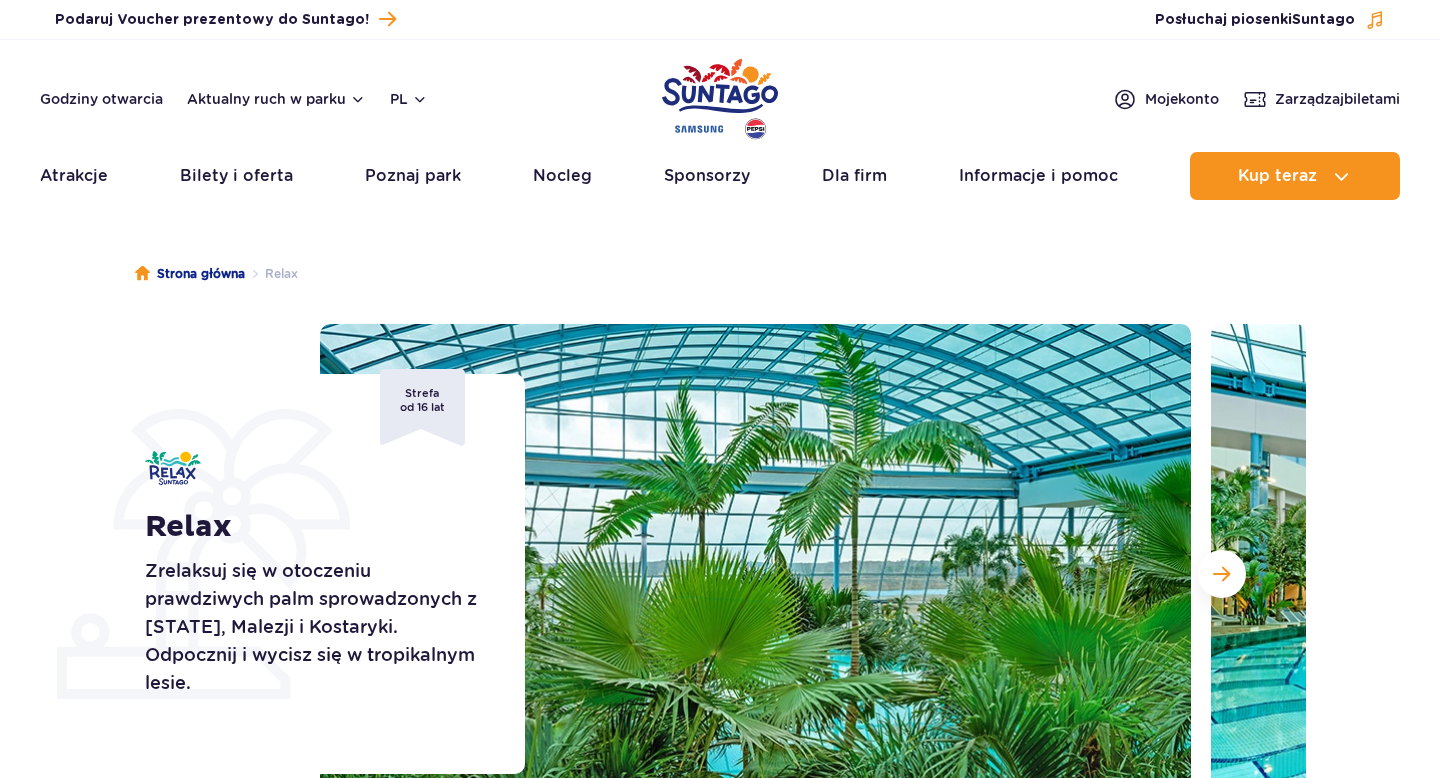 scroll, scrollTop: 0, scrollLeft: 0, axis: both 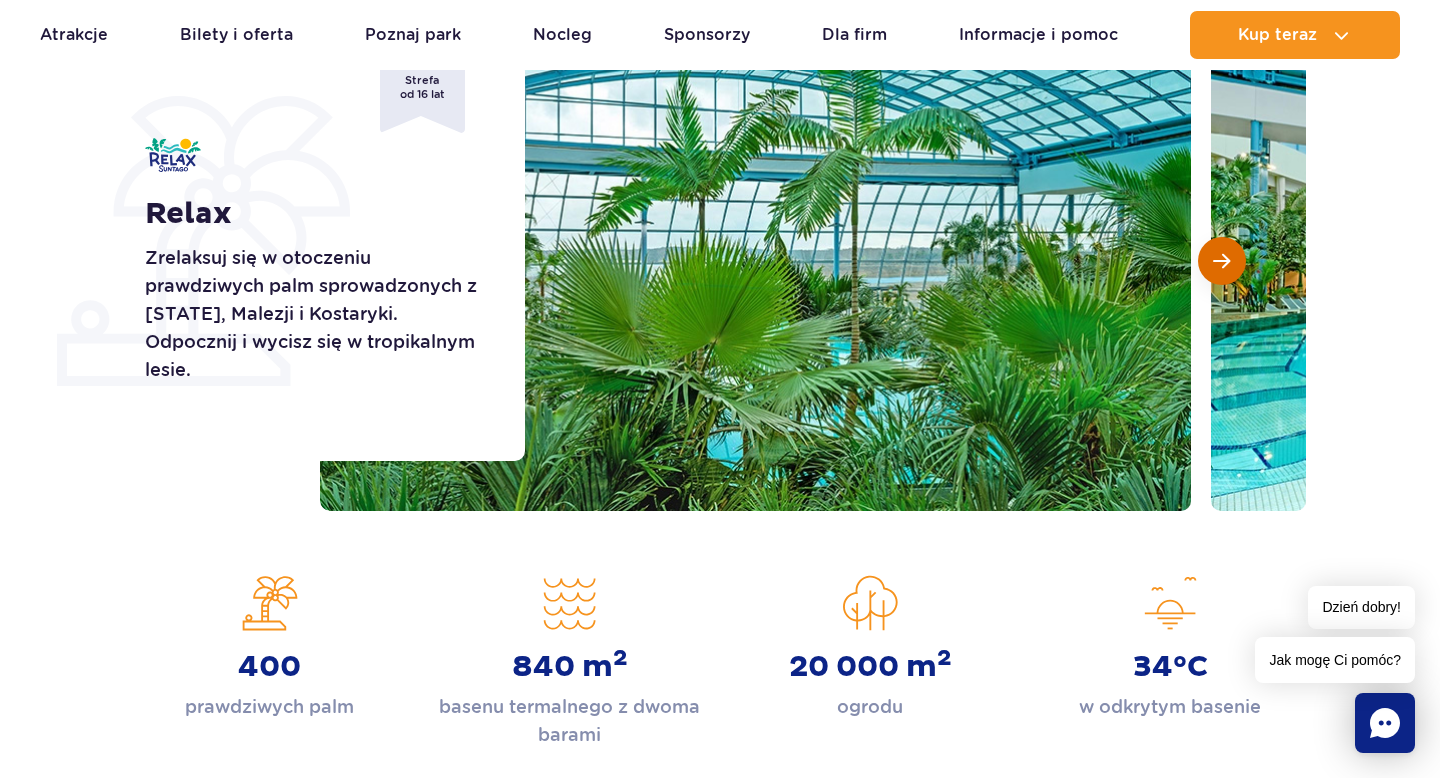 click at bounding box center [1222, 261] 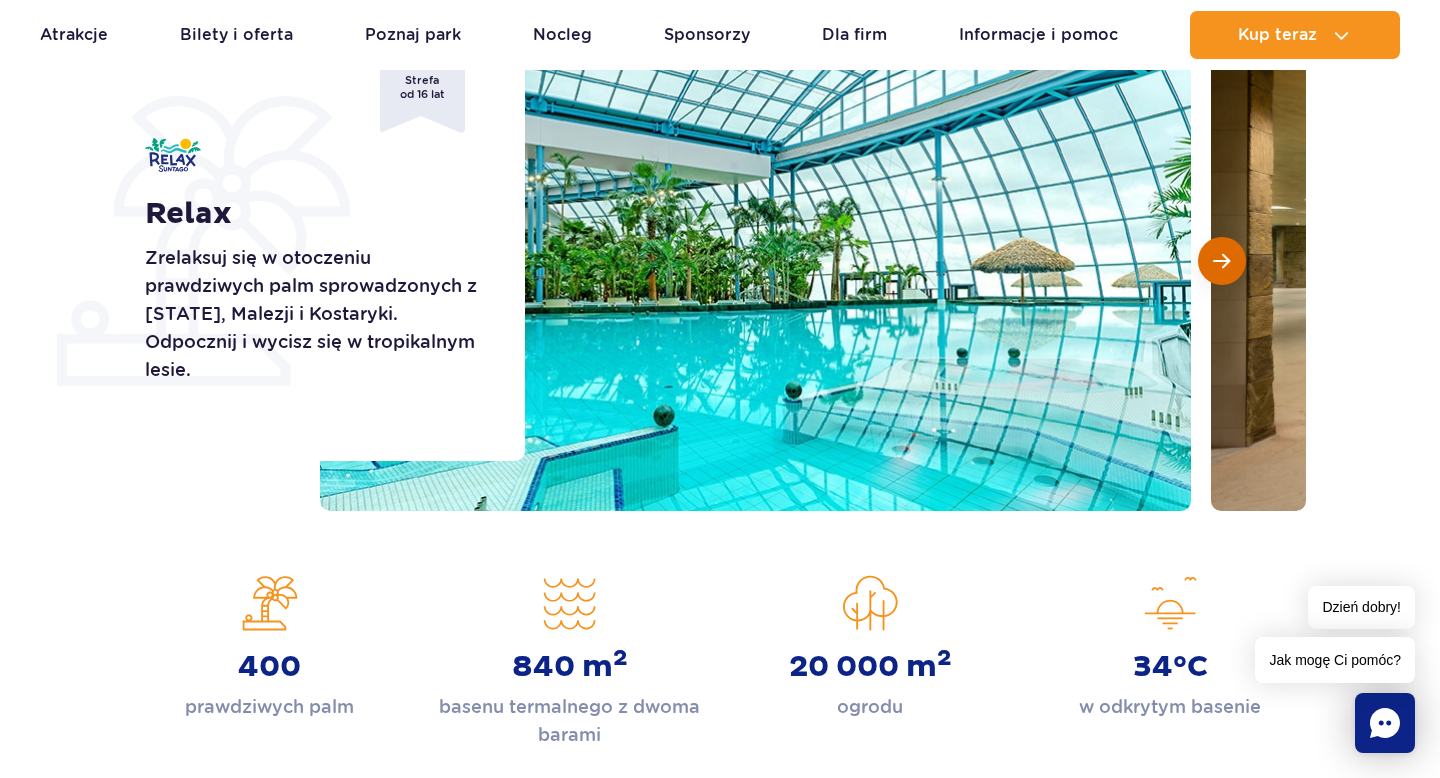 click at bounding box center (1222, 261) 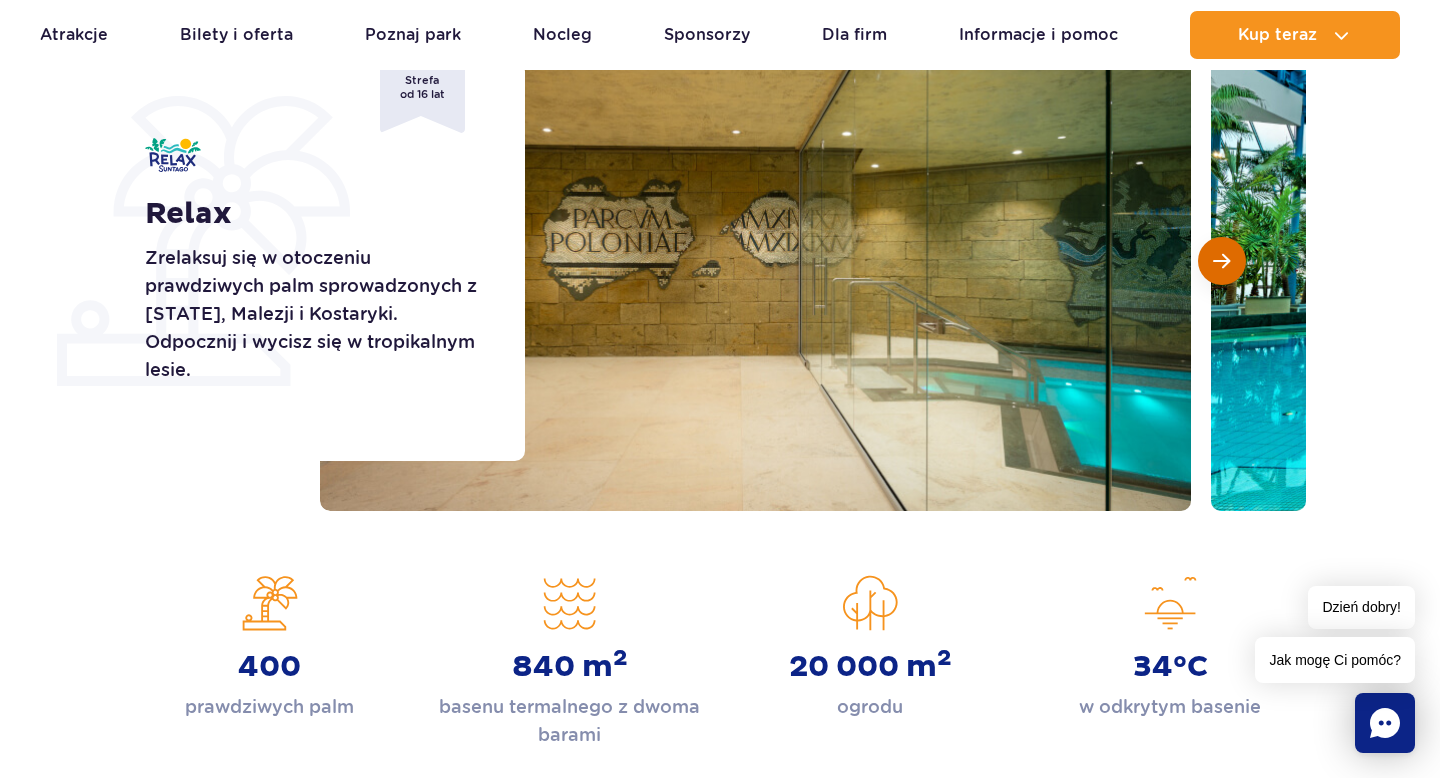 click at bounding box center [1222, 261] 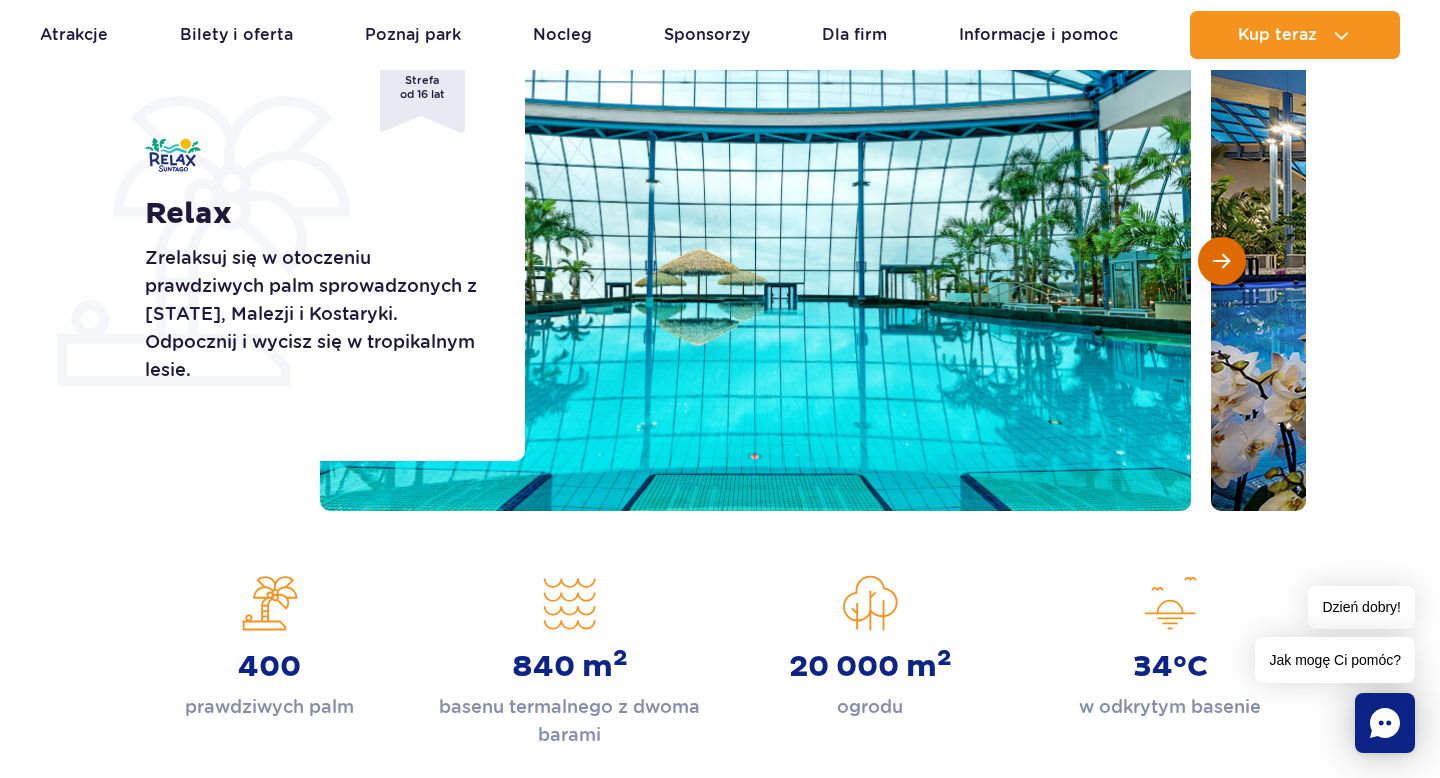click at bounding box center (1222, 261) 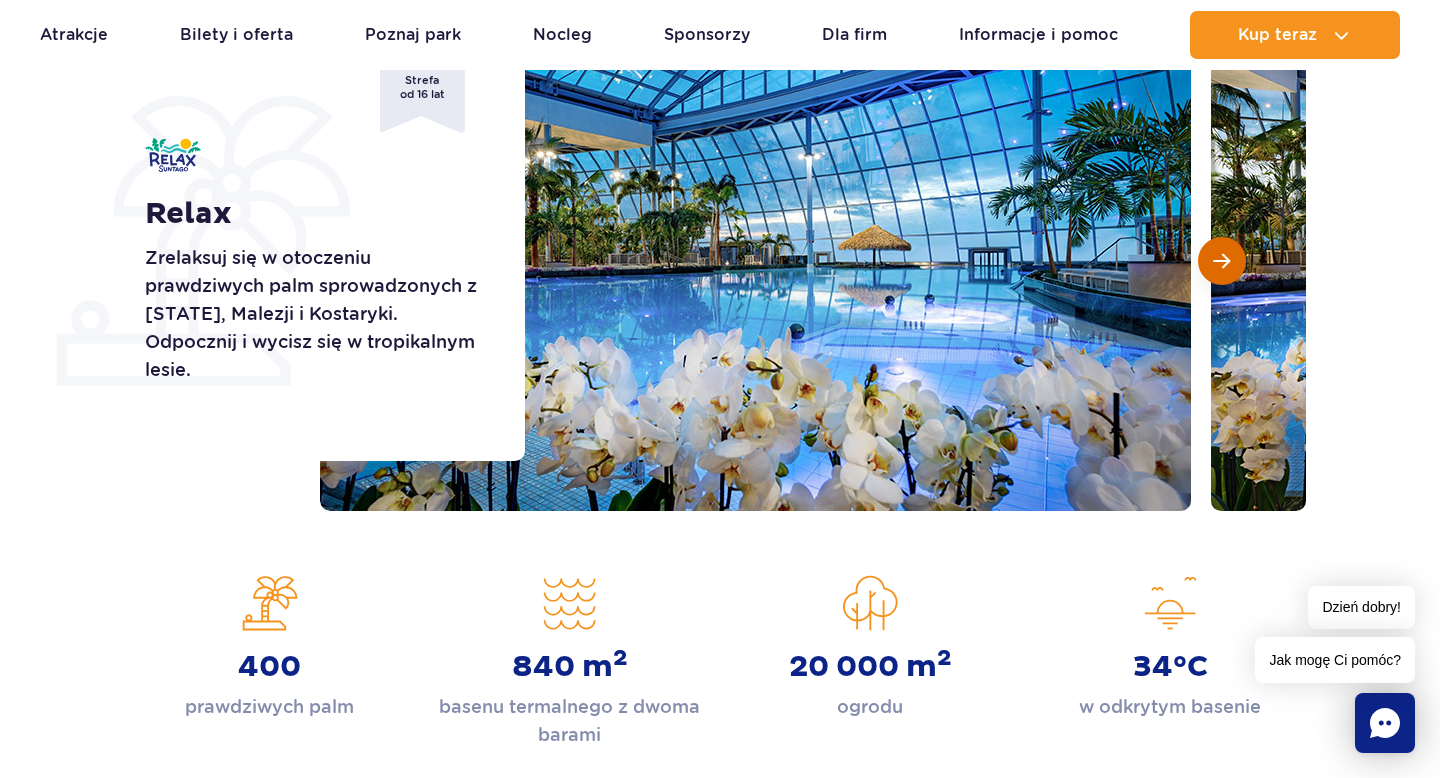 click at bounding box center [1222, 261] 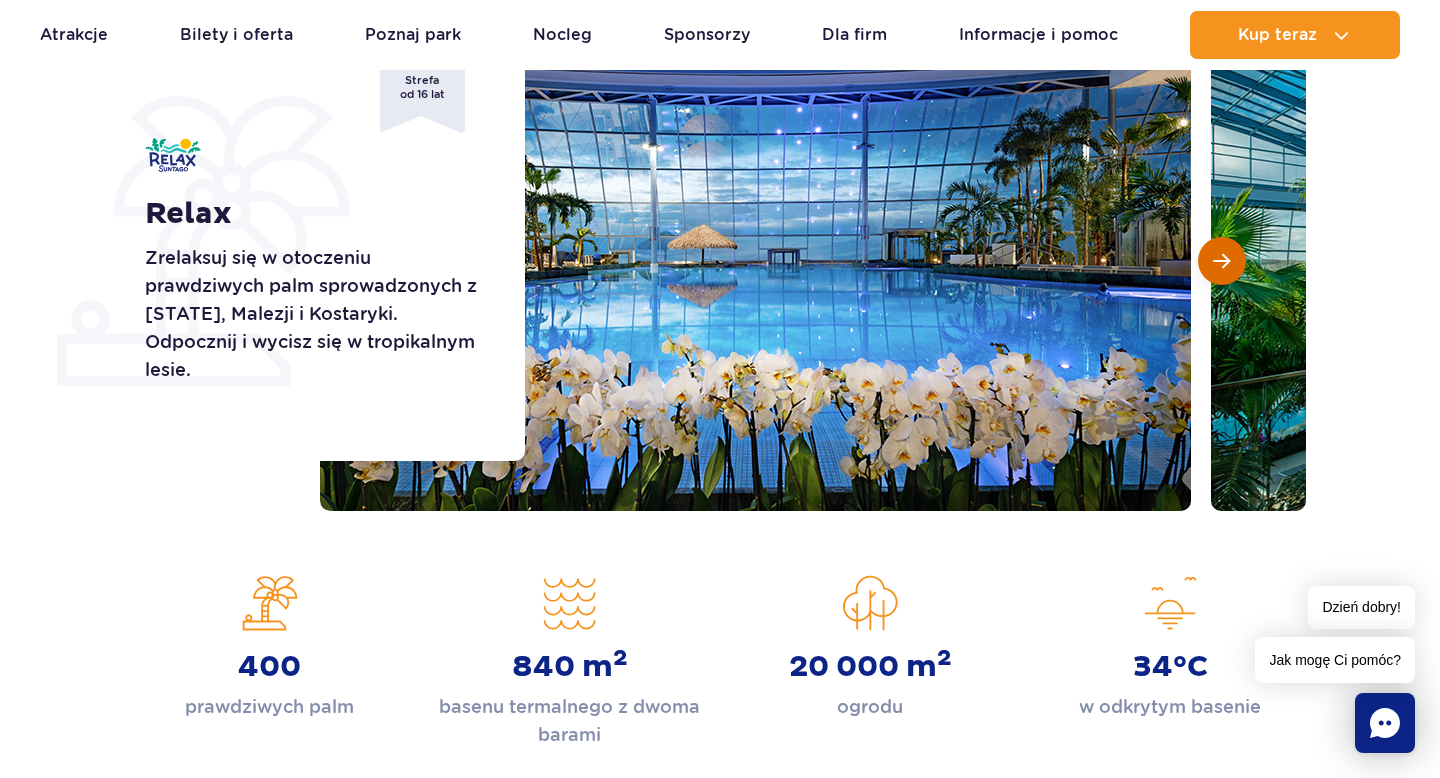 click at bounding box center (1222, 261) 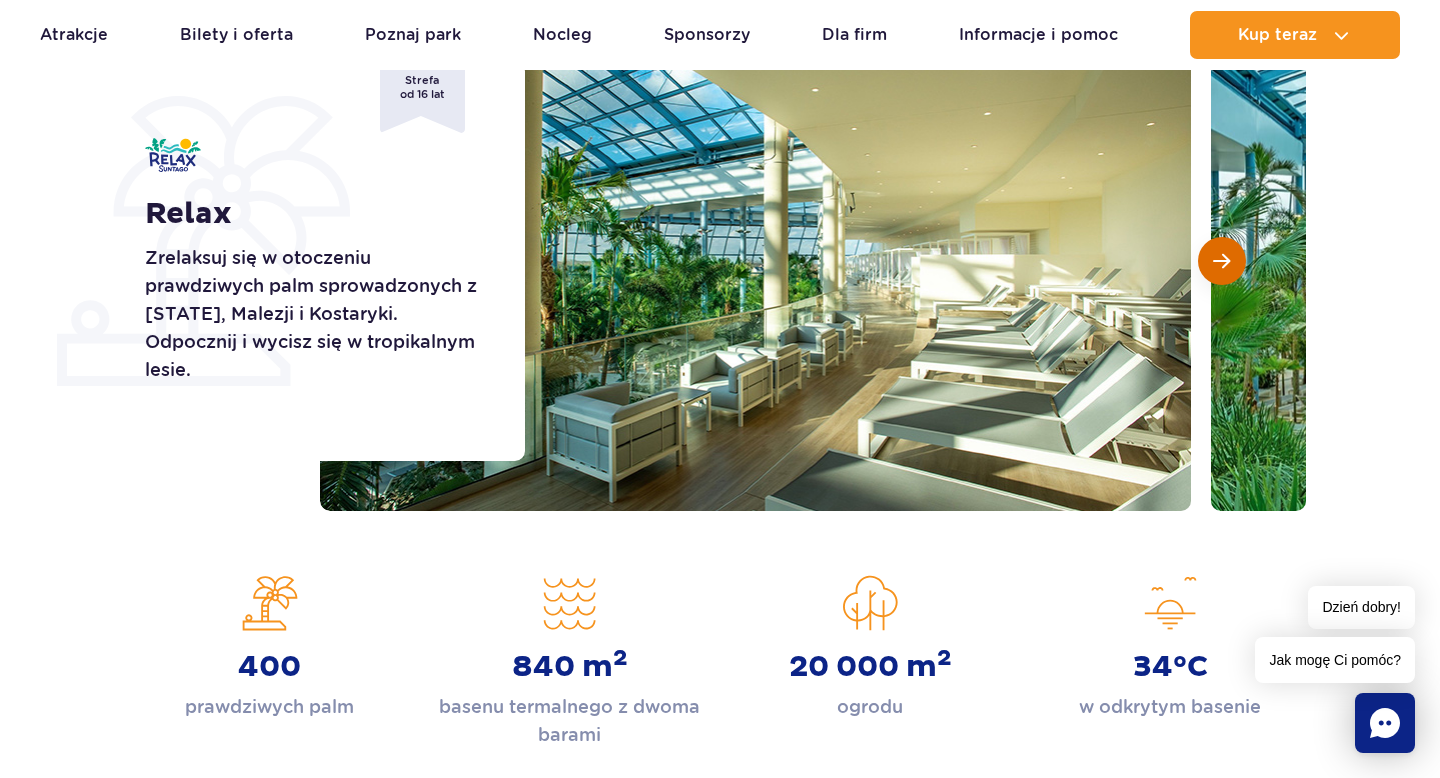 click at bounding box center (1222, 261) 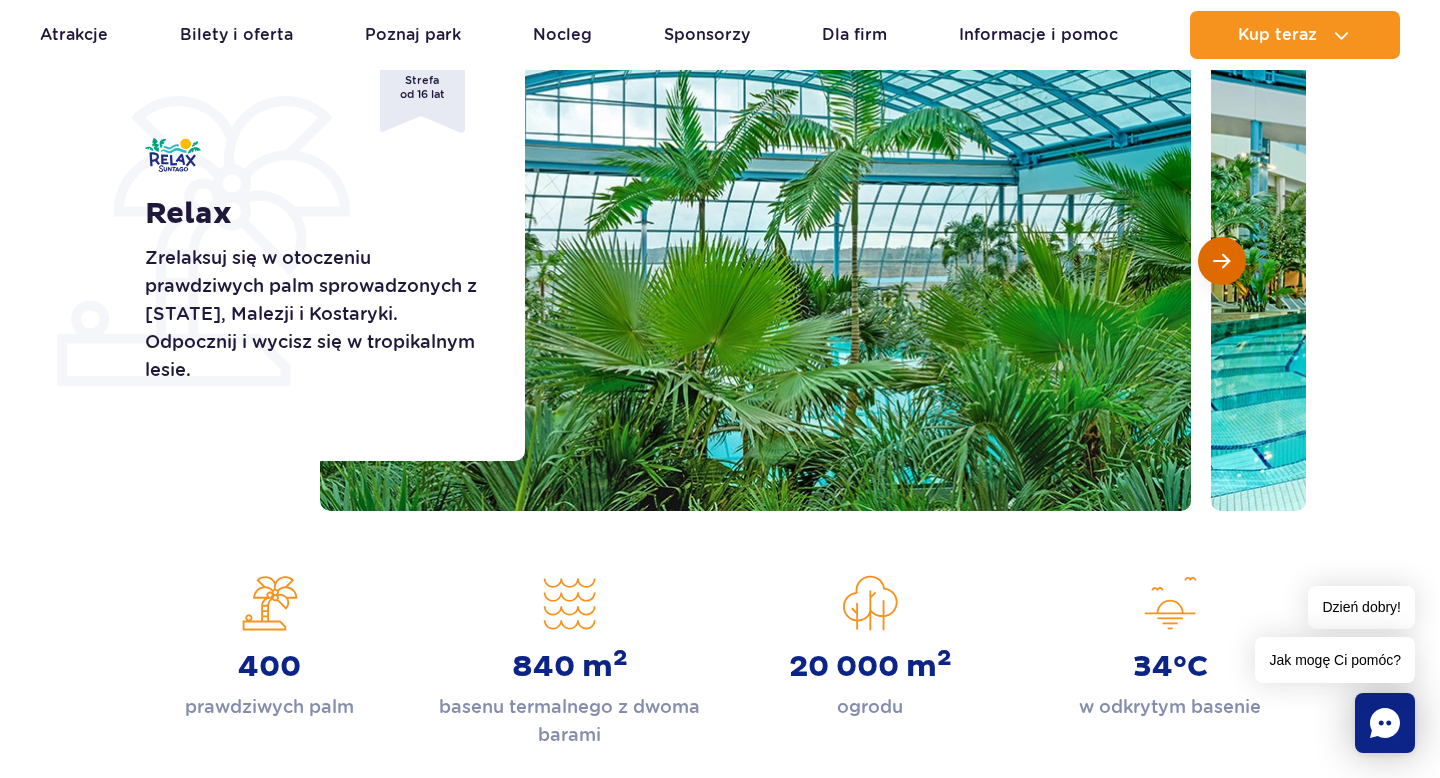 click at bounding box center (1222, 261) 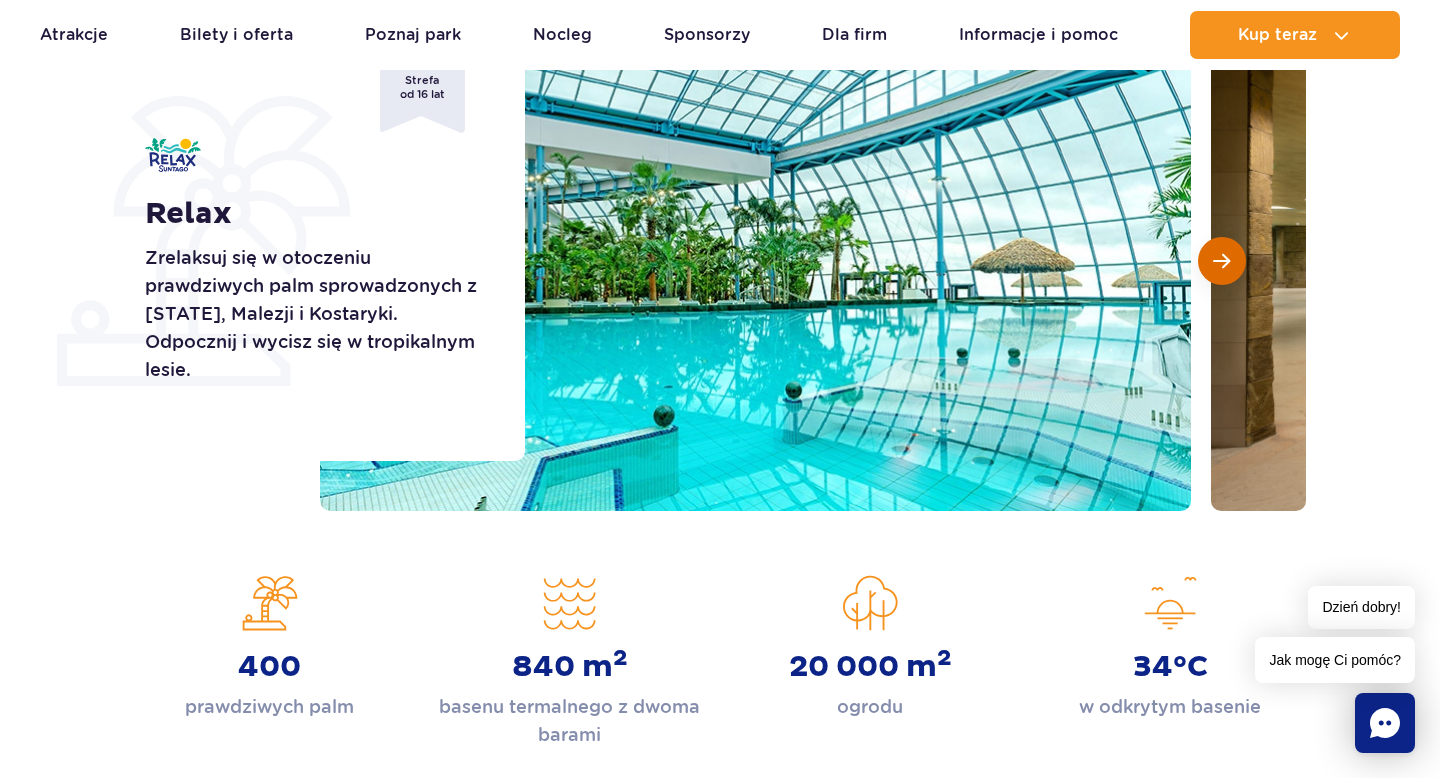 click at bounding box center (1222, 261) 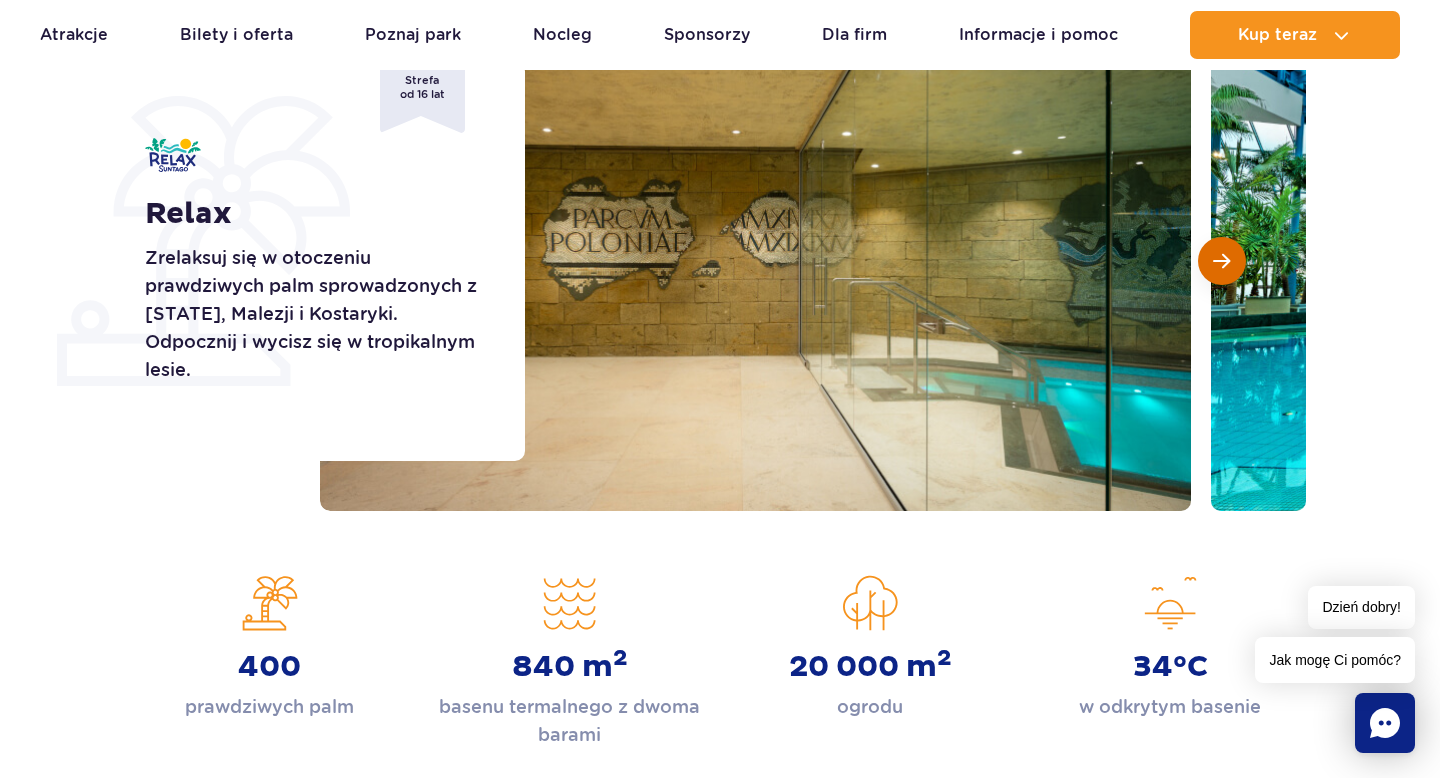 click at bounding box center (1222, 261) 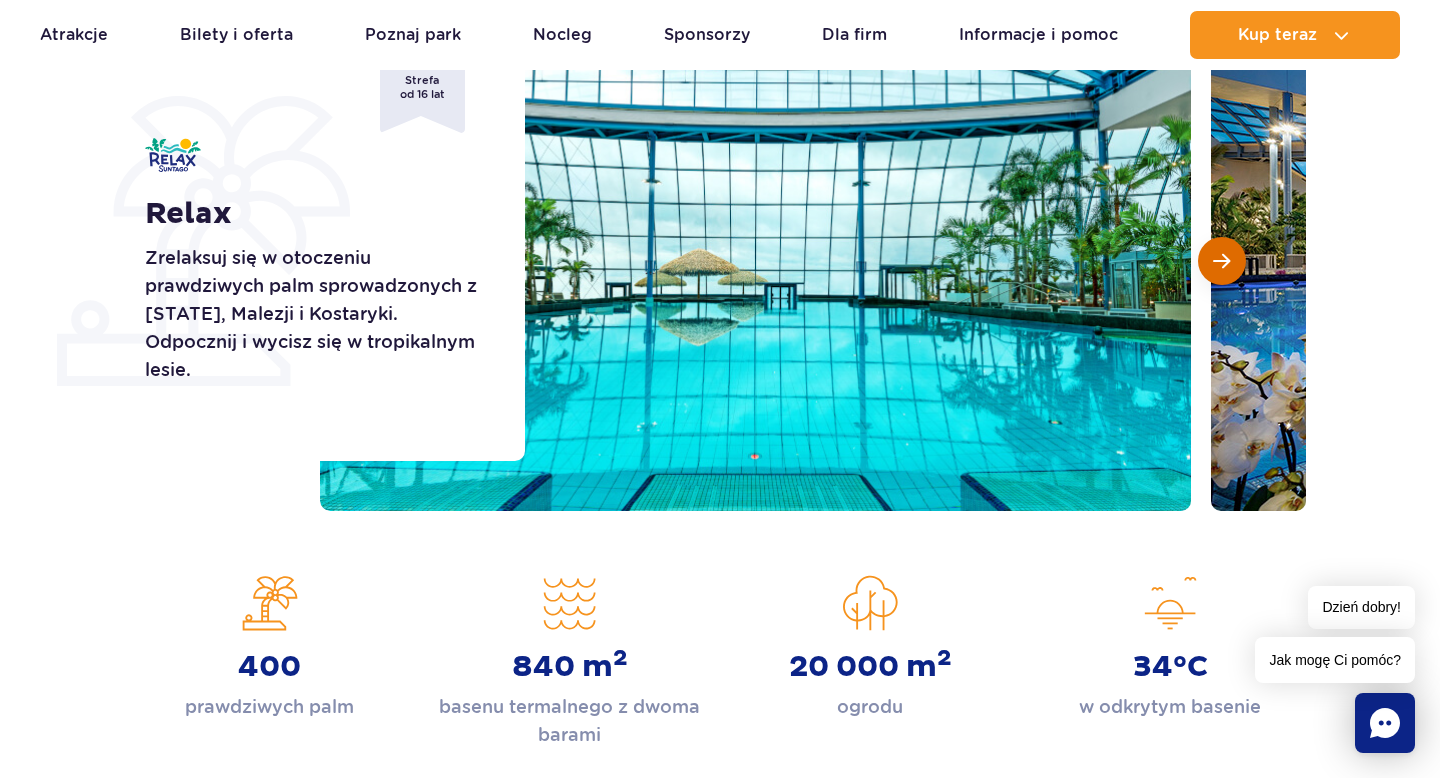 click at bounding box center [1222, 261] 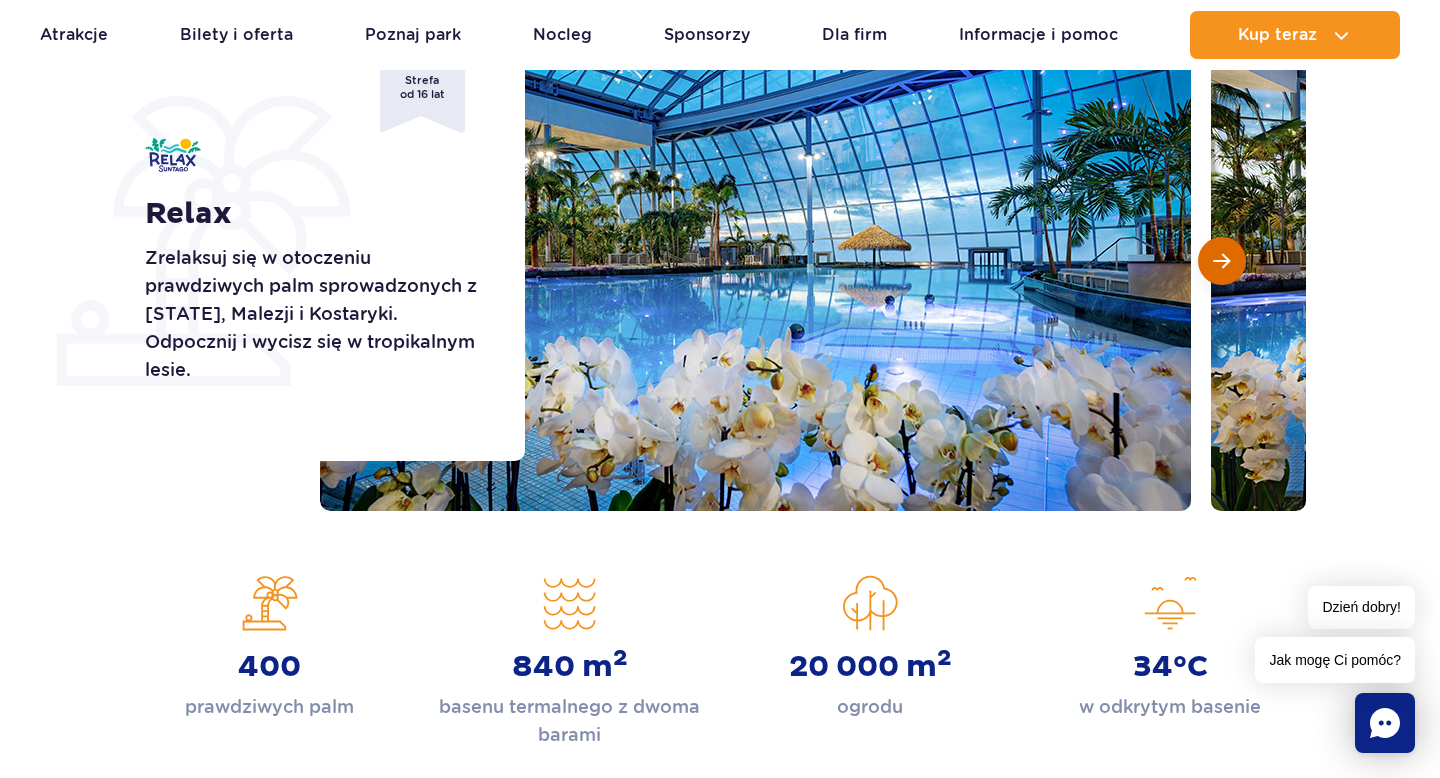 click at bounding box center (1222, 261) 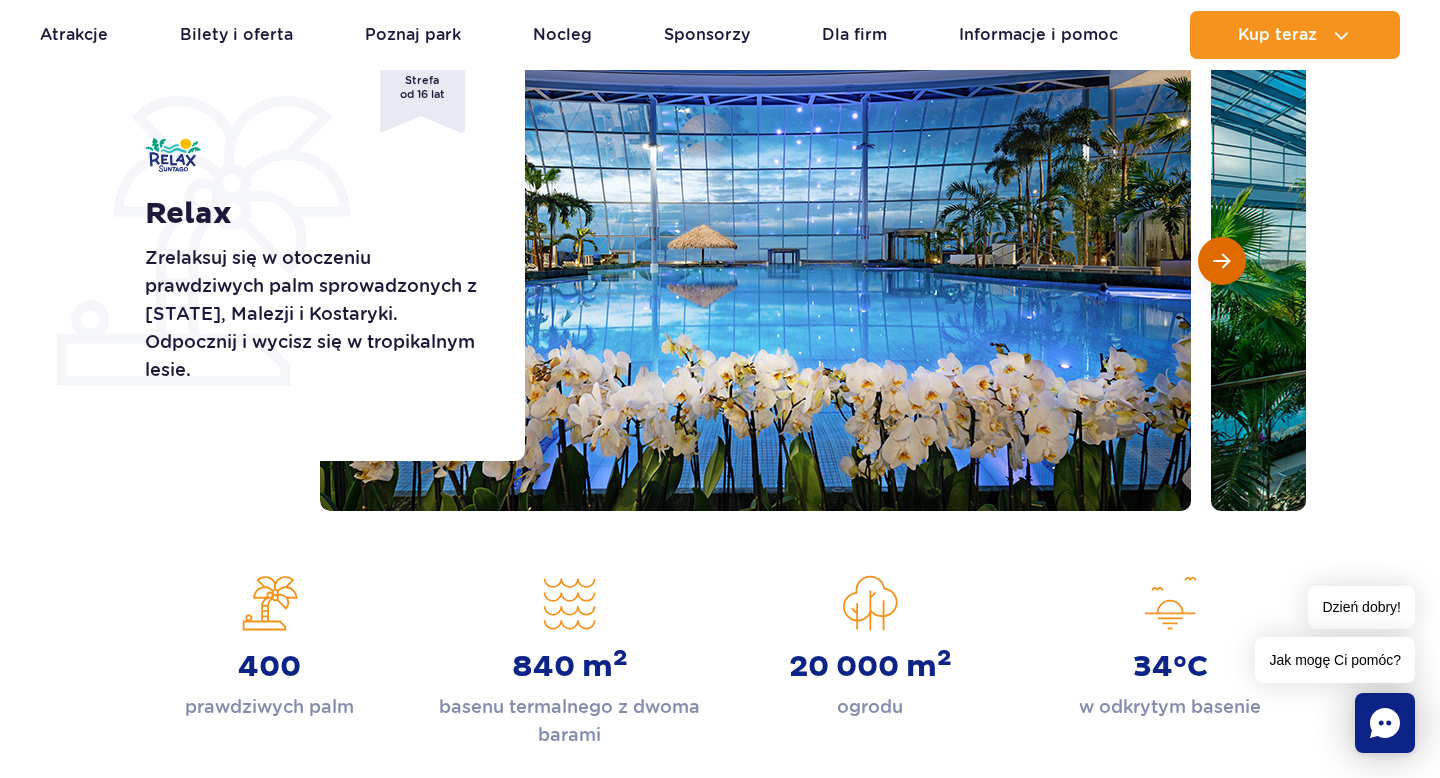 click at bounding box center [1222, 261] 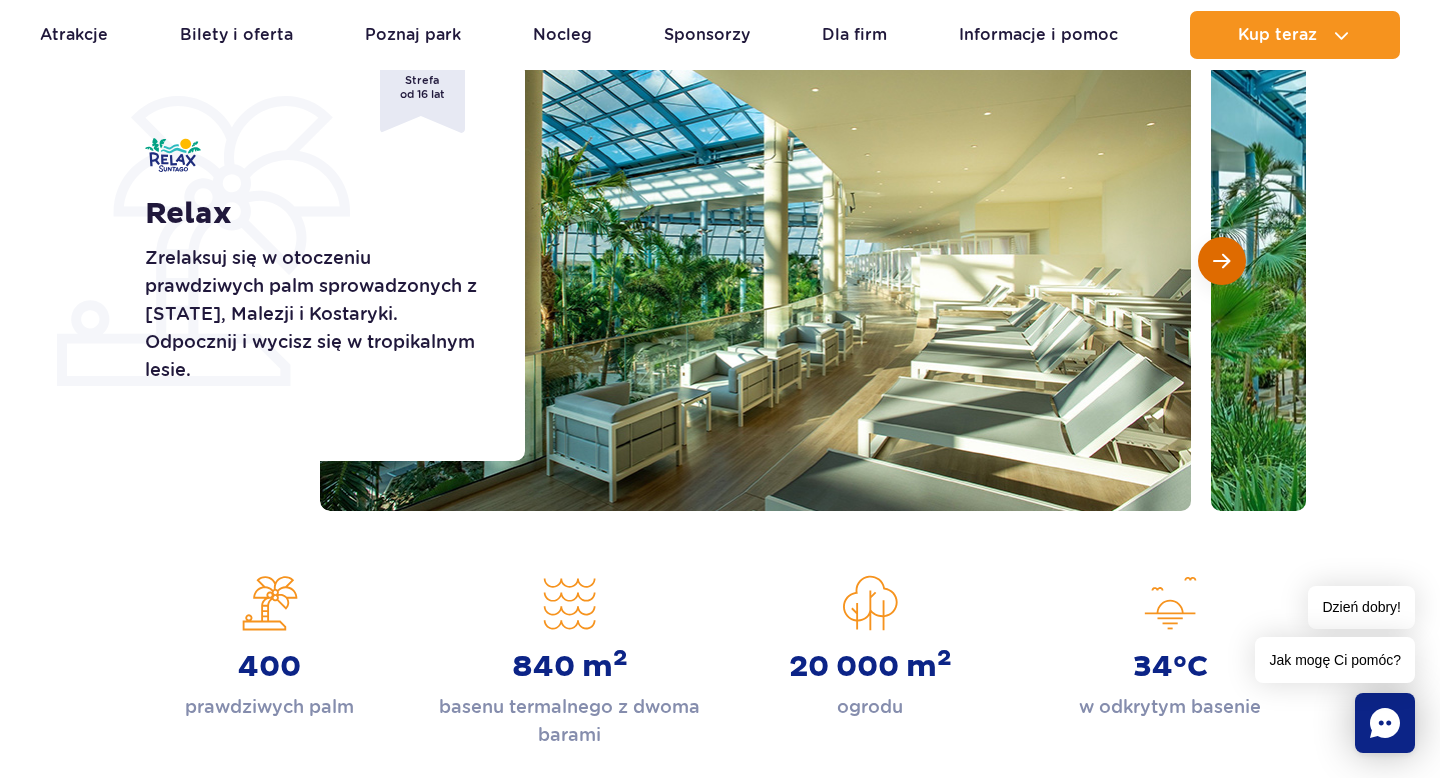 click at bounding box center (1222, 261) 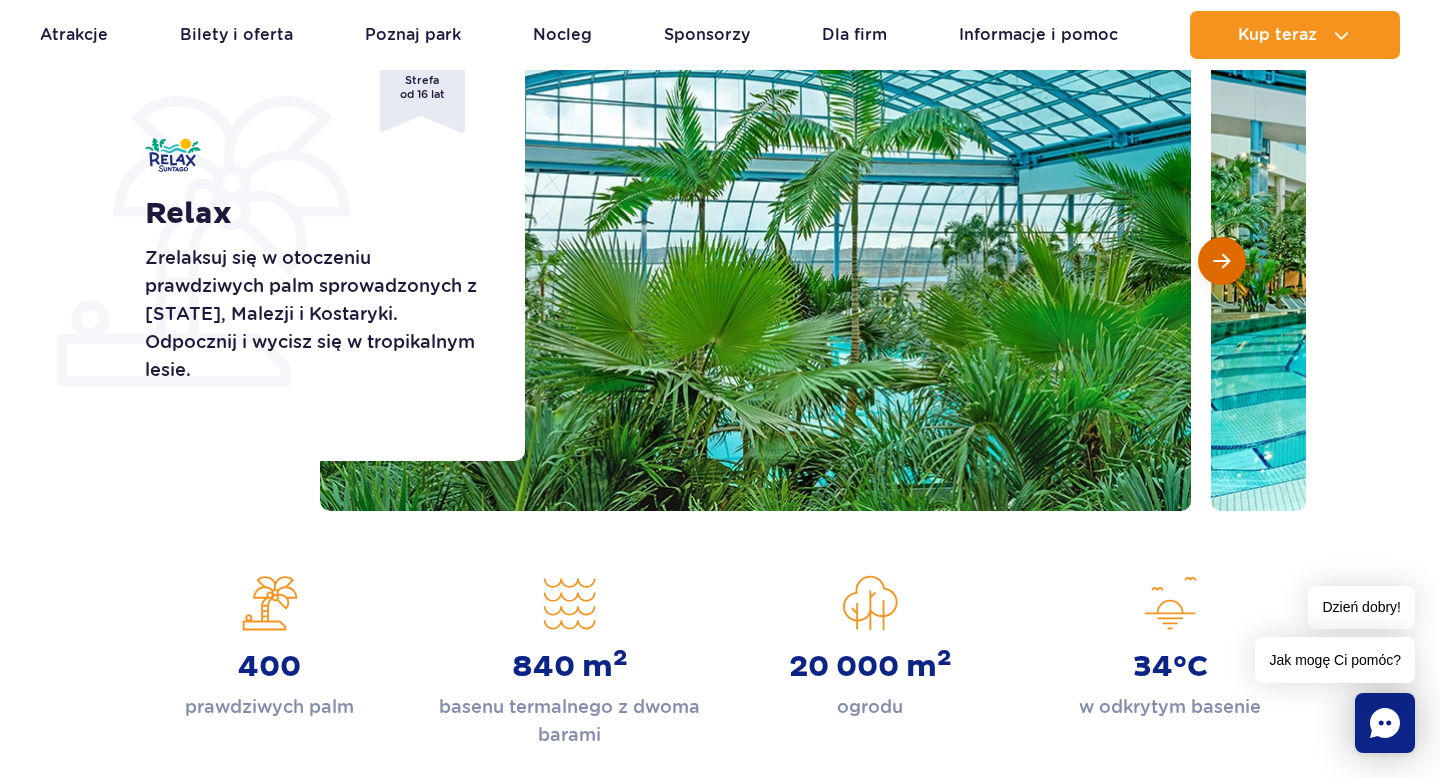click at bounding box center (1222, 261) 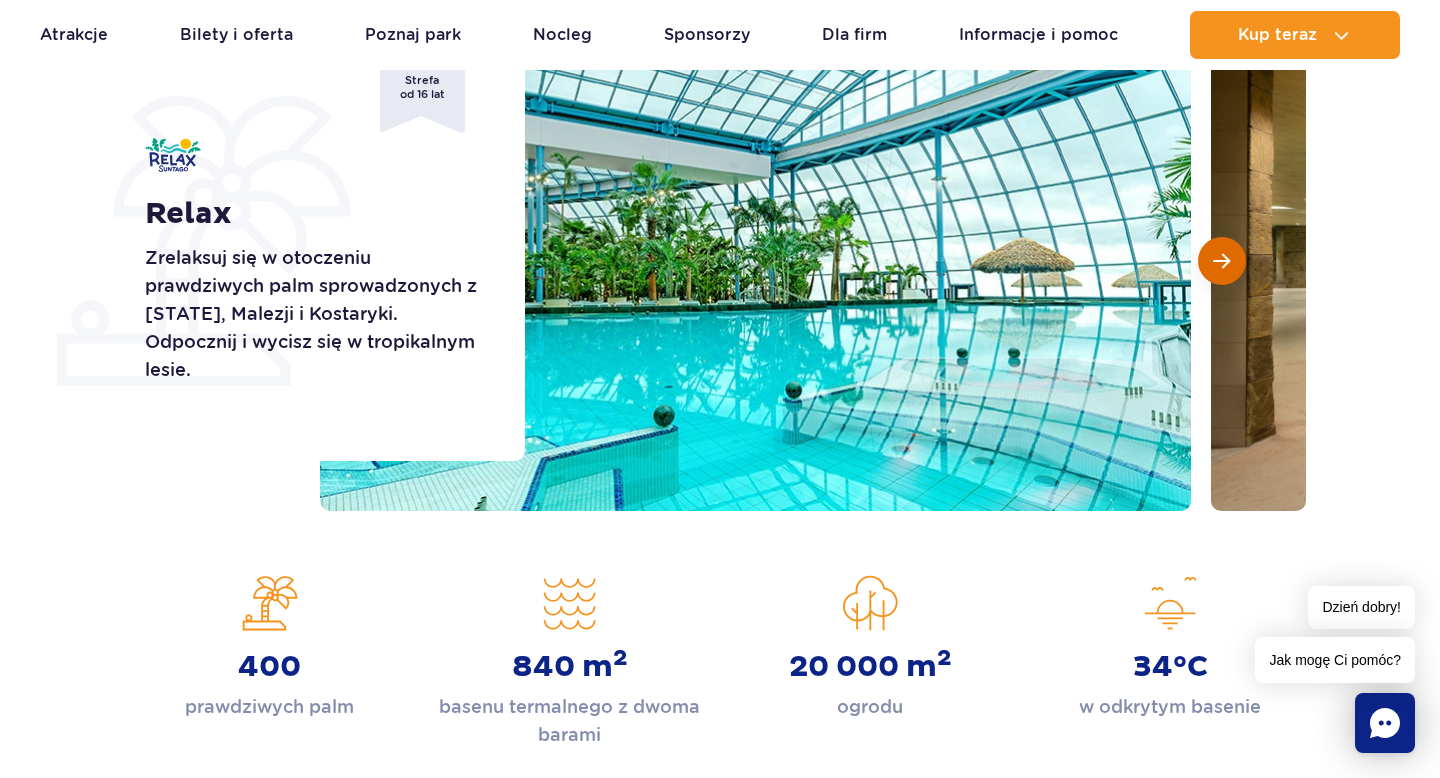 click at bounding box center [1222, 261] 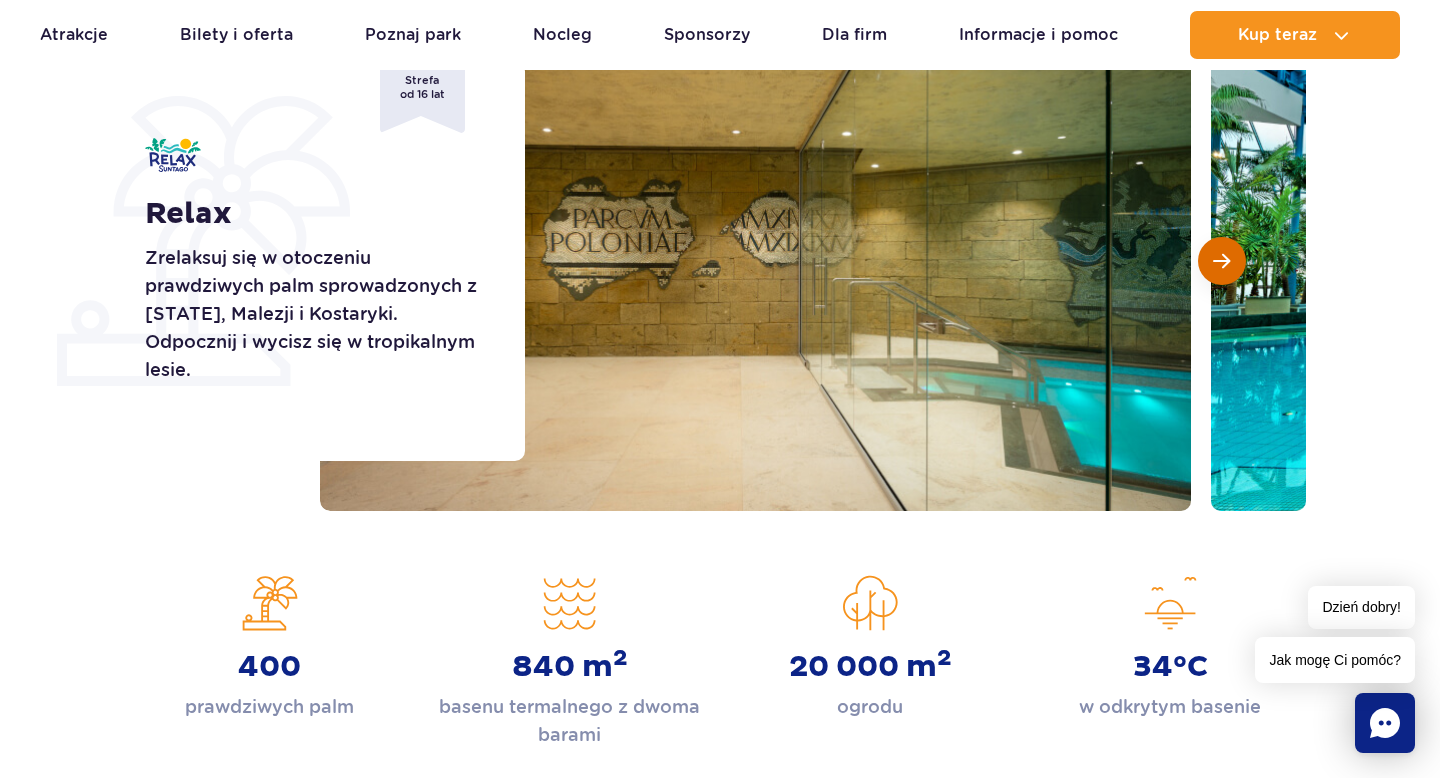 click at bounding box center [1222, 261] 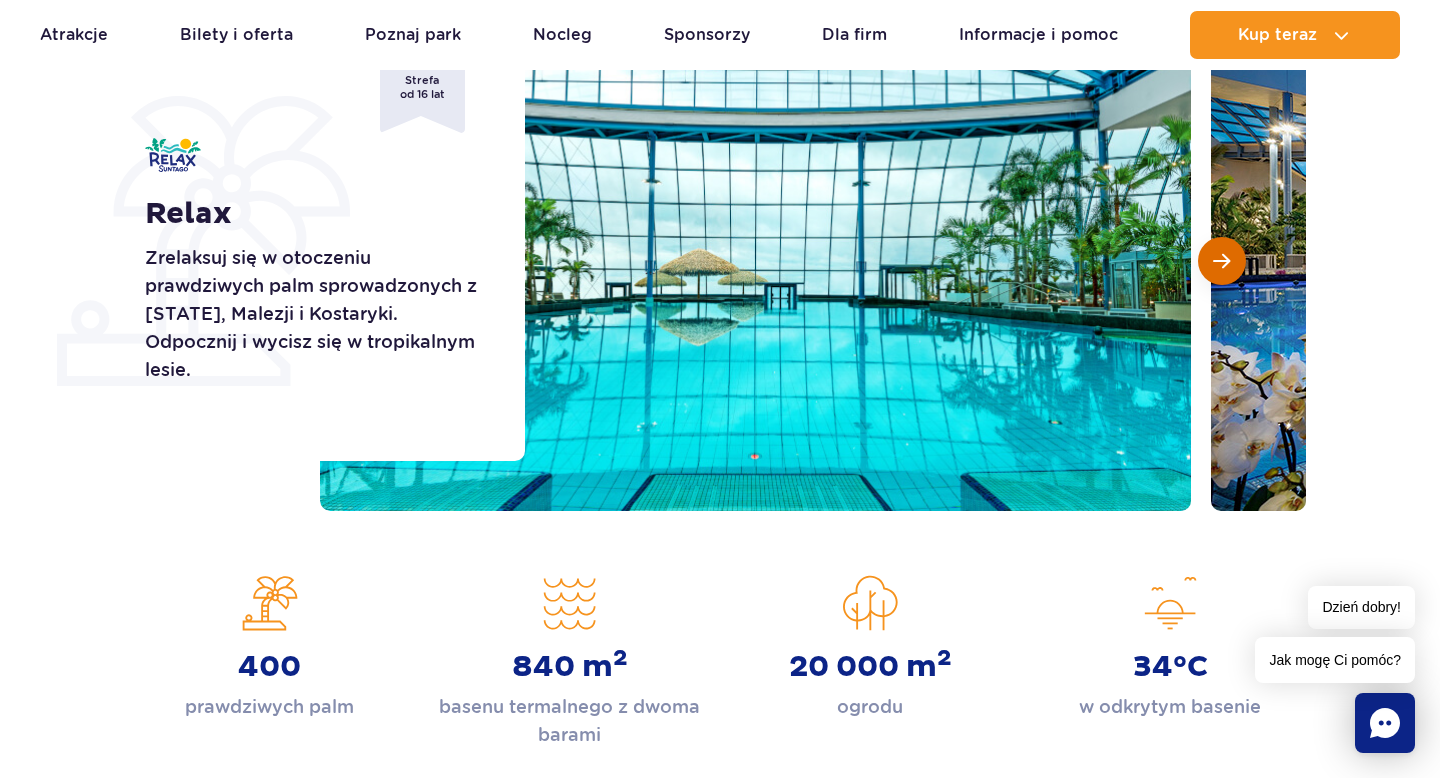 click at bounding box center [1222, 261] 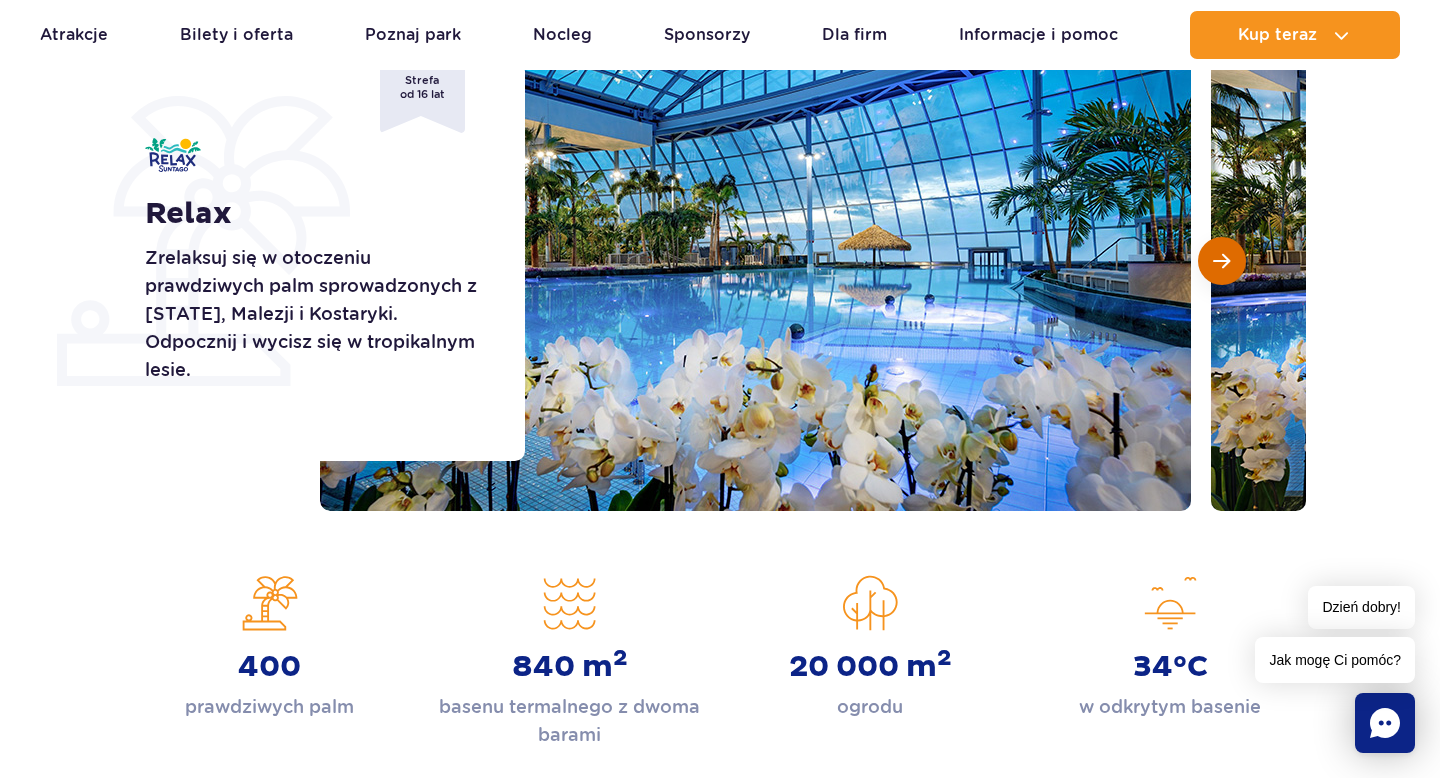 click at bounding box center (1222, 261) 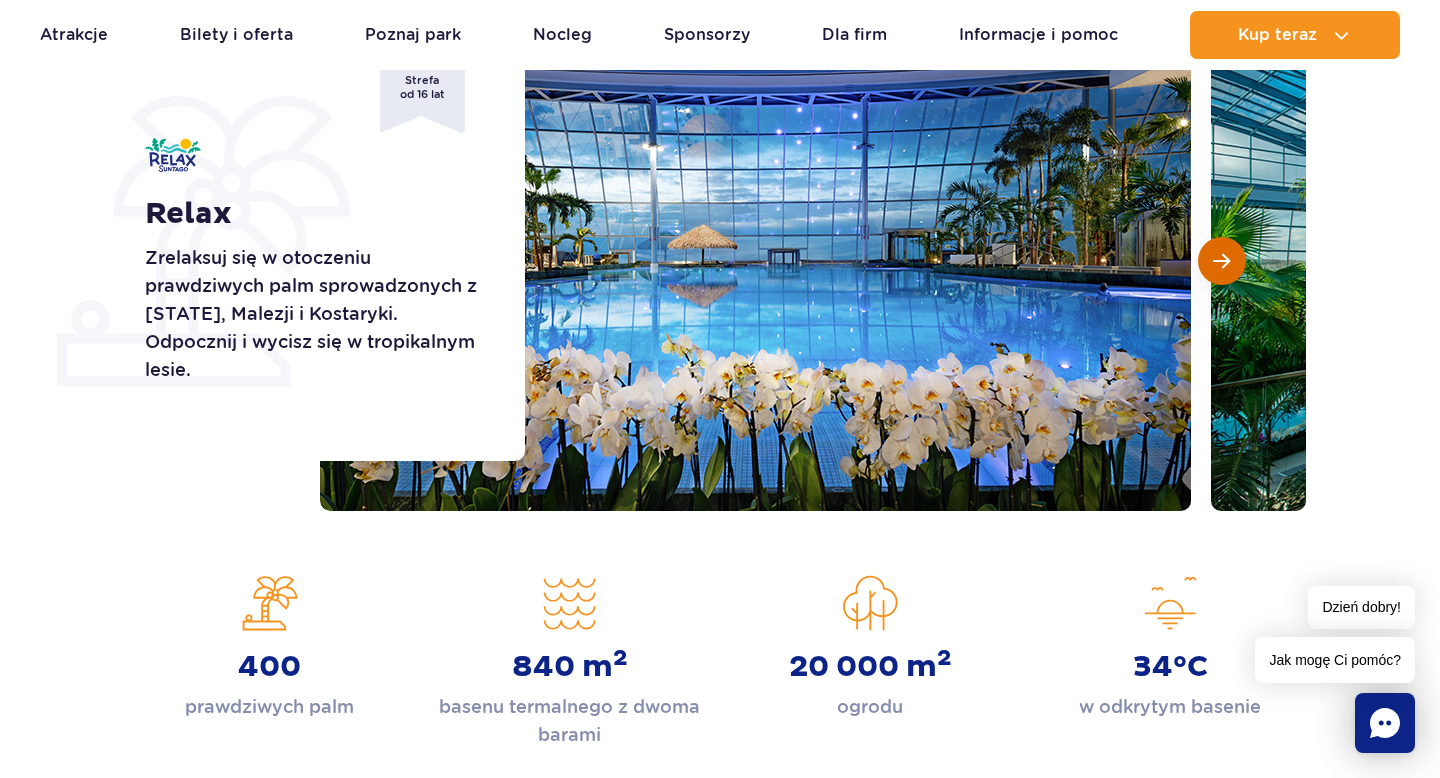 click at bounding box center [1222, 261] 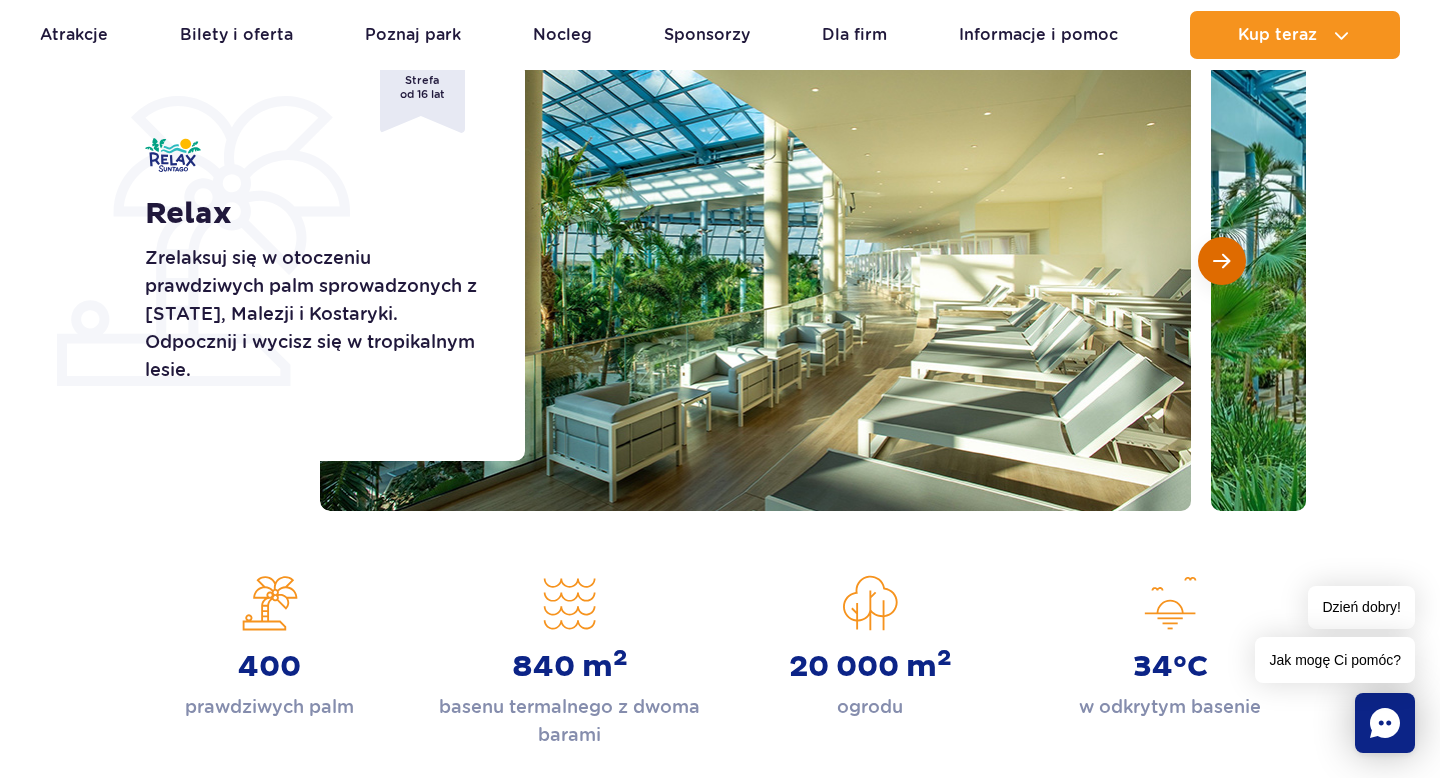click at bounding box center [1222, 261] 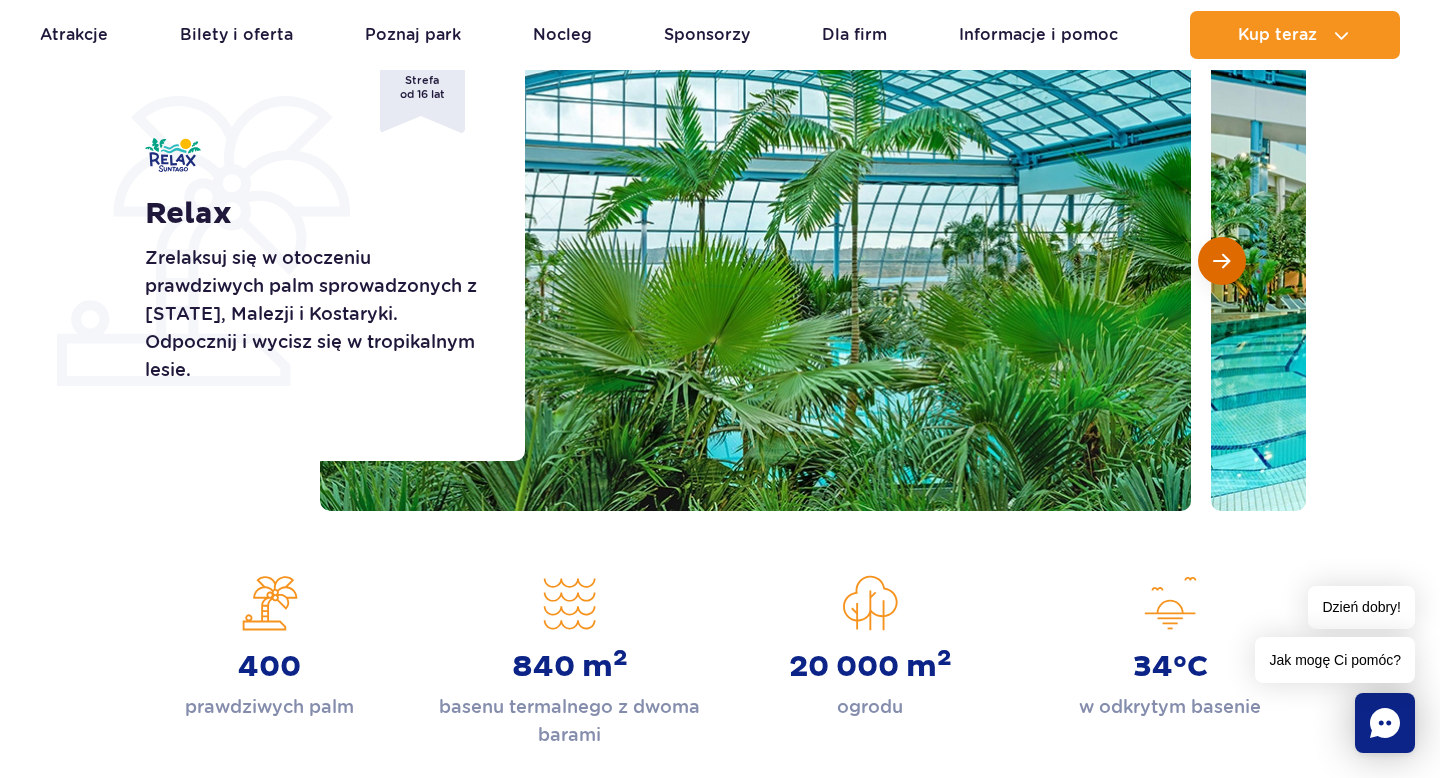 click at bounding box center [1222, 261] 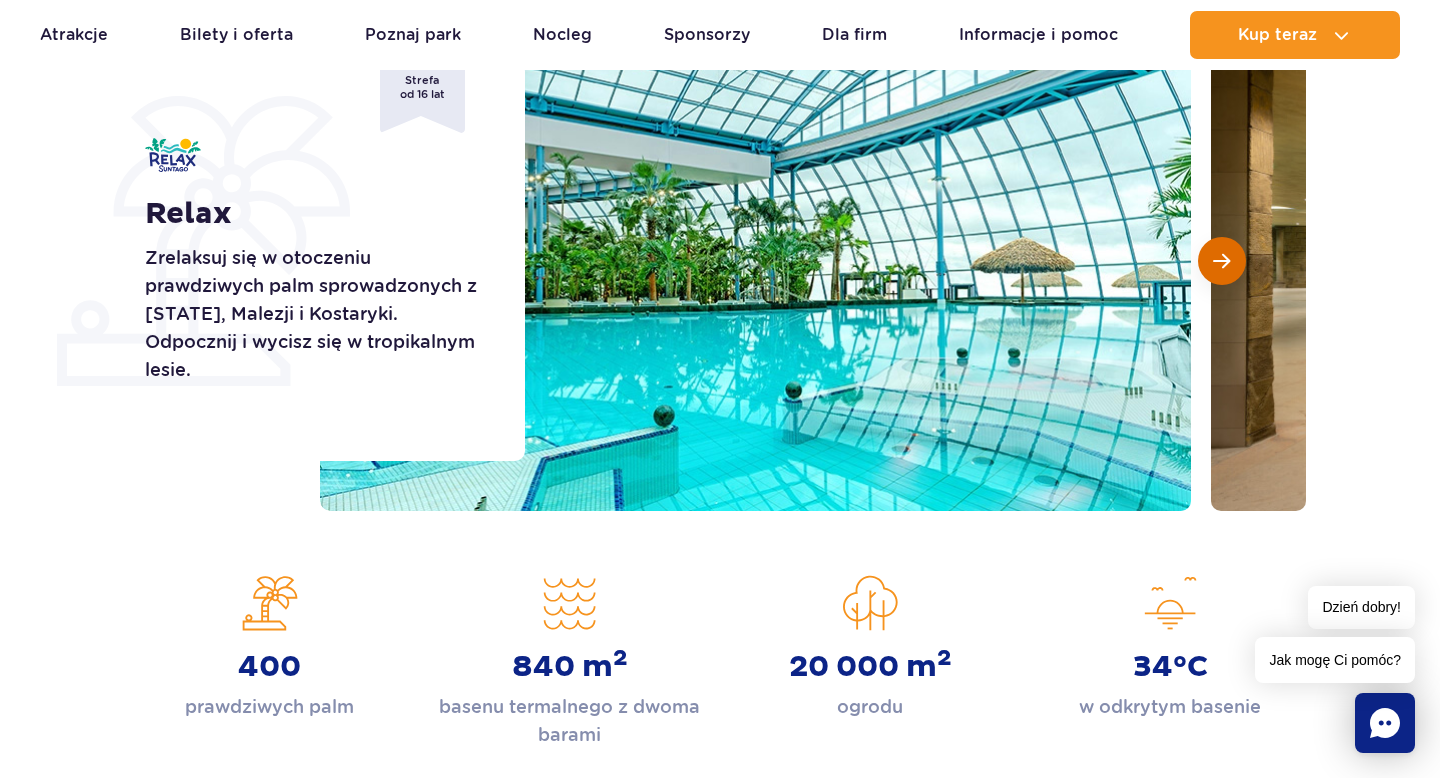click at bounding box center [1222, 261] 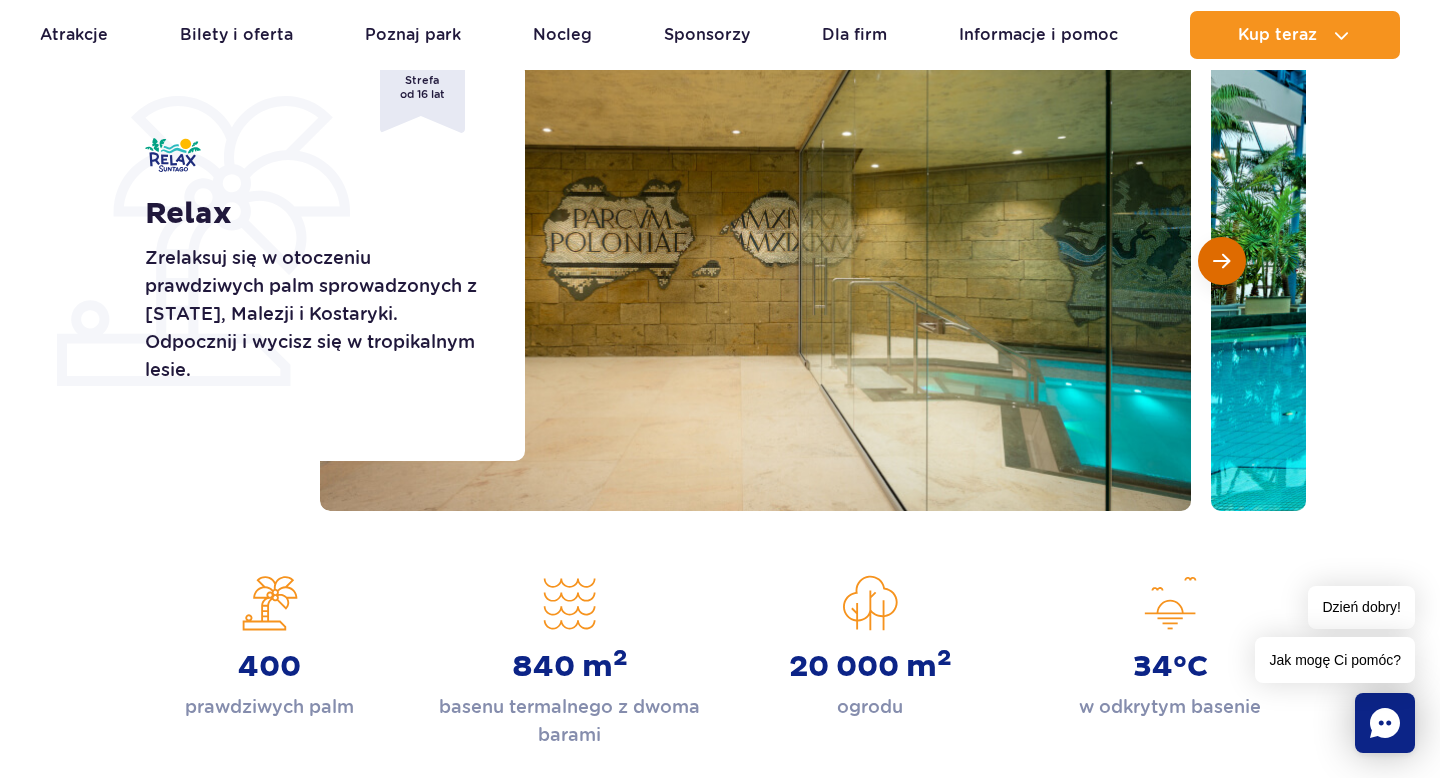 click at bounding box center [1222, 261] 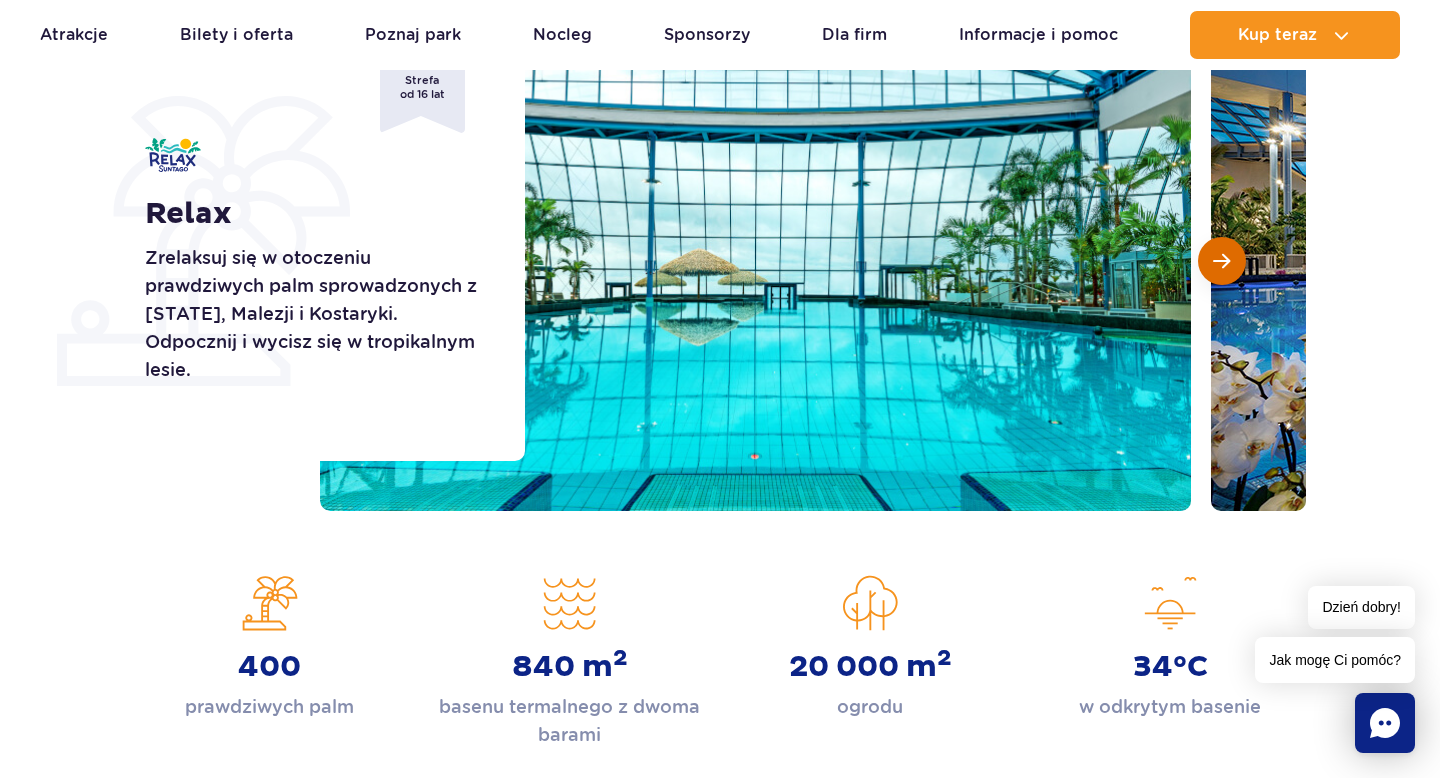 click at bounding box center [1222, 261] 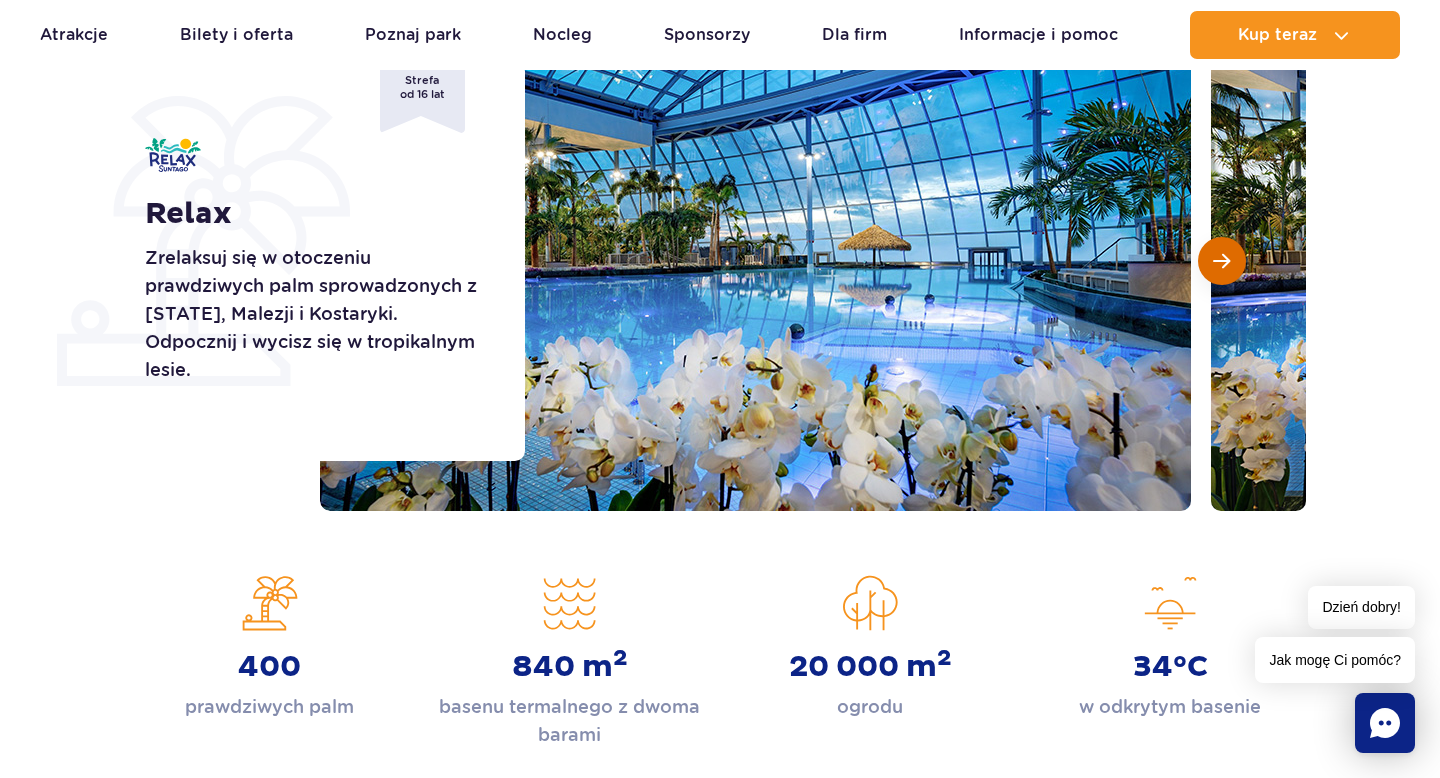 click at bounding box center [1222, 261] 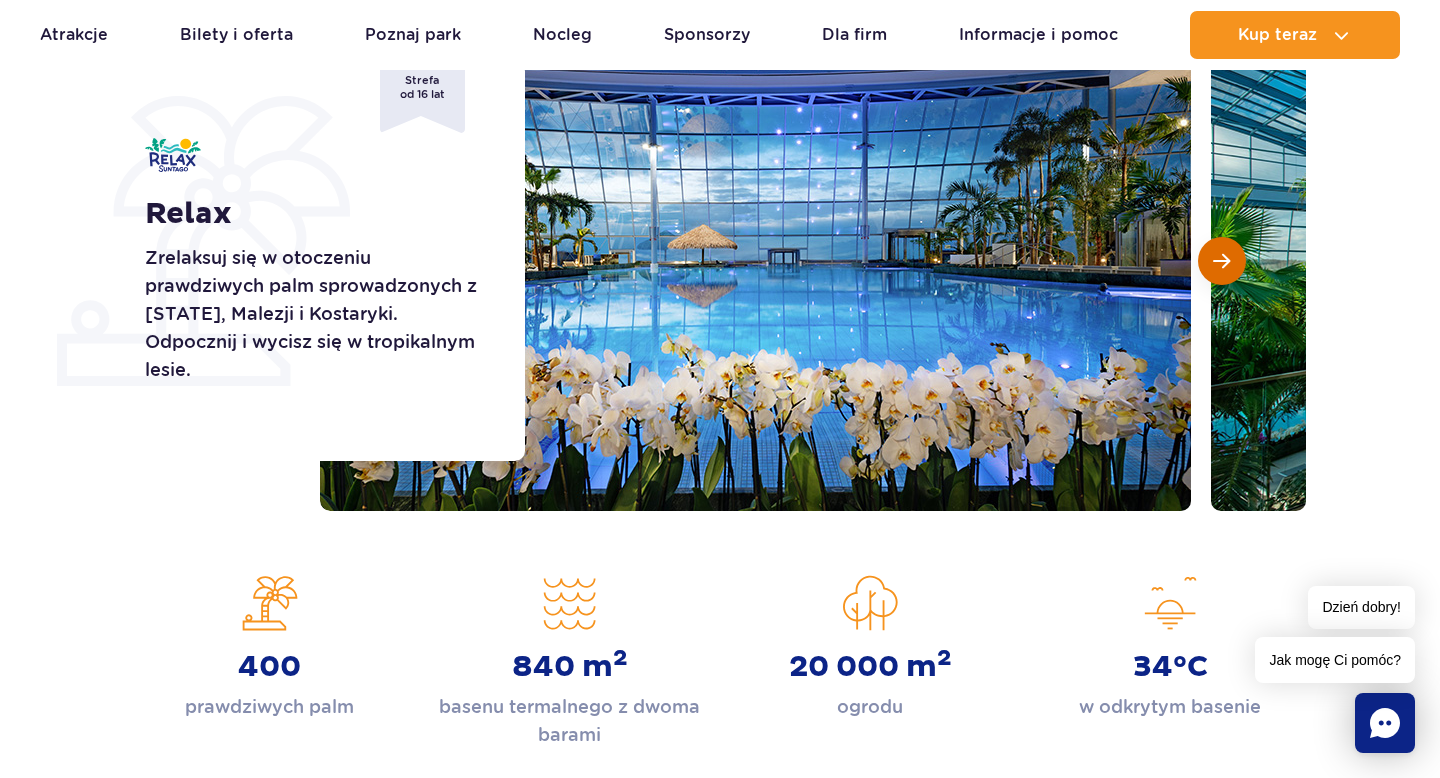 click at bounding box center (1222, 261) 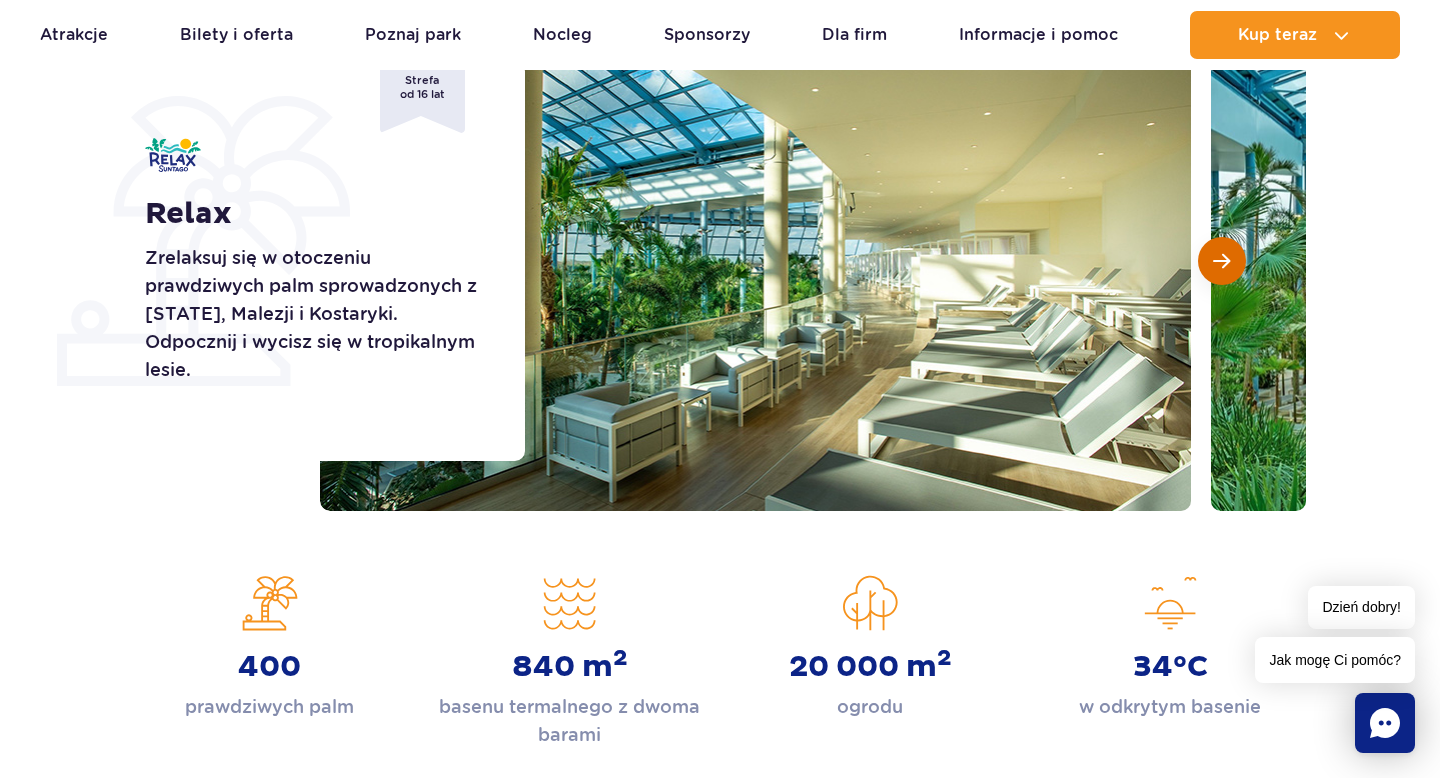 click at bounding box center [1222, 261] 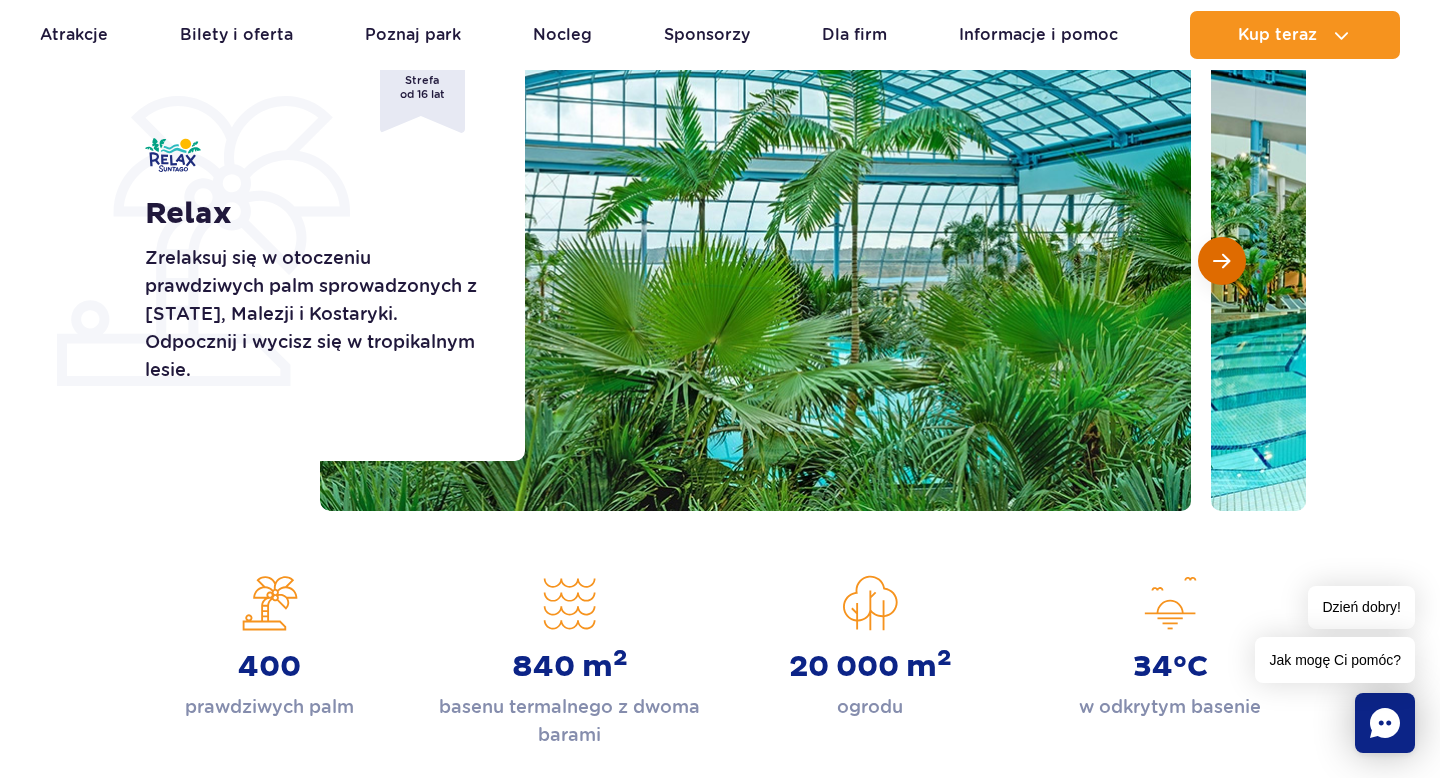 click at bounding box center (1222, 261) 